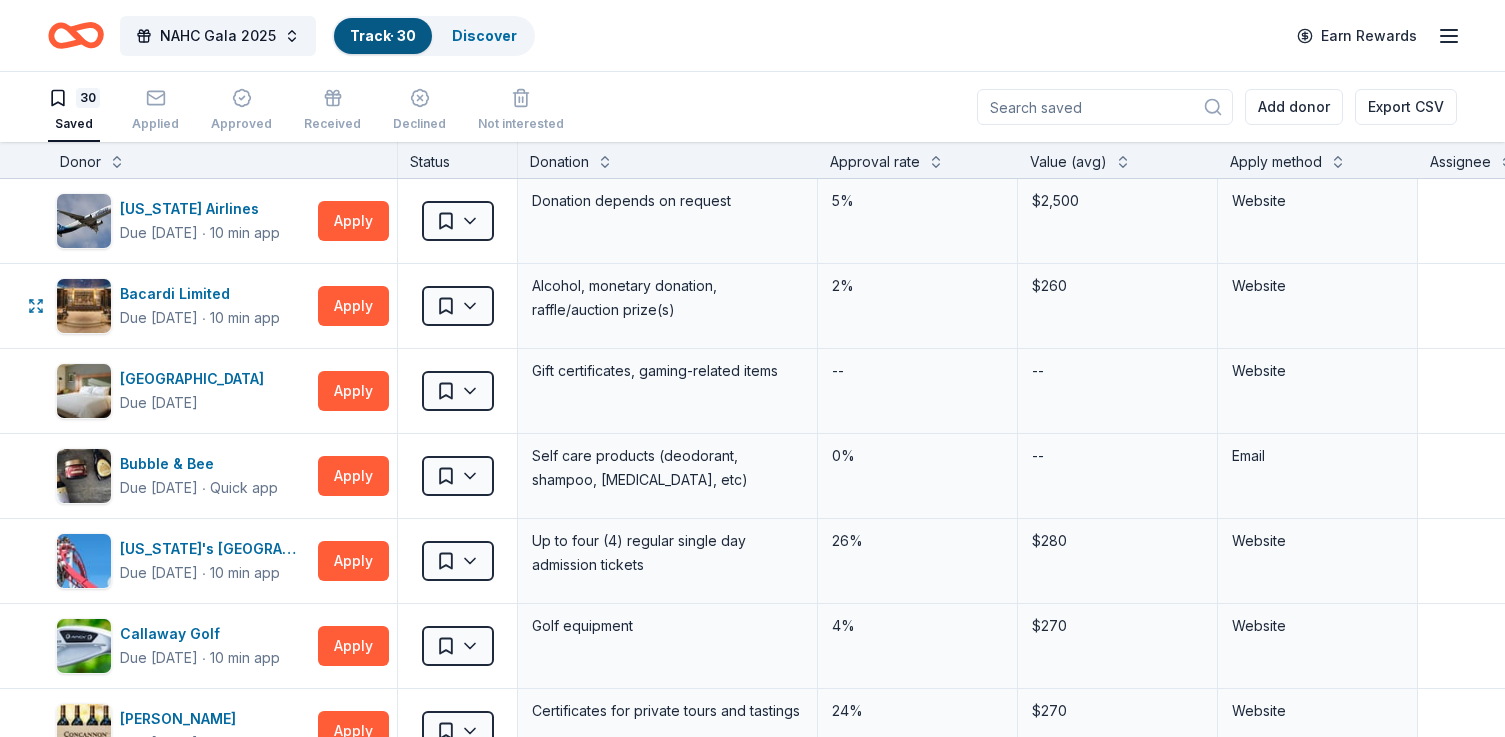 scroll, scrollTop: 1, scrollLeft: 0, axis: vertical 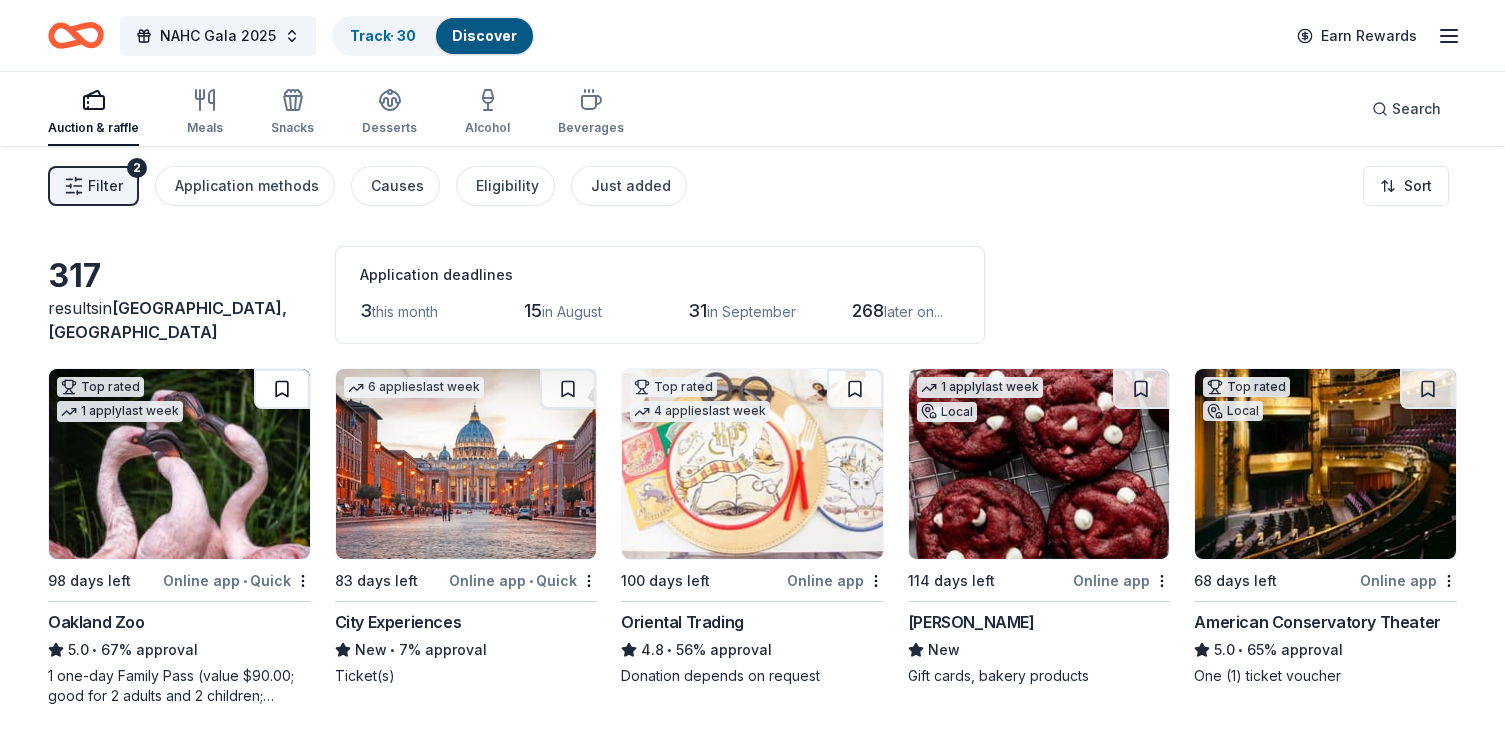 click at bounding box center (282, 389) 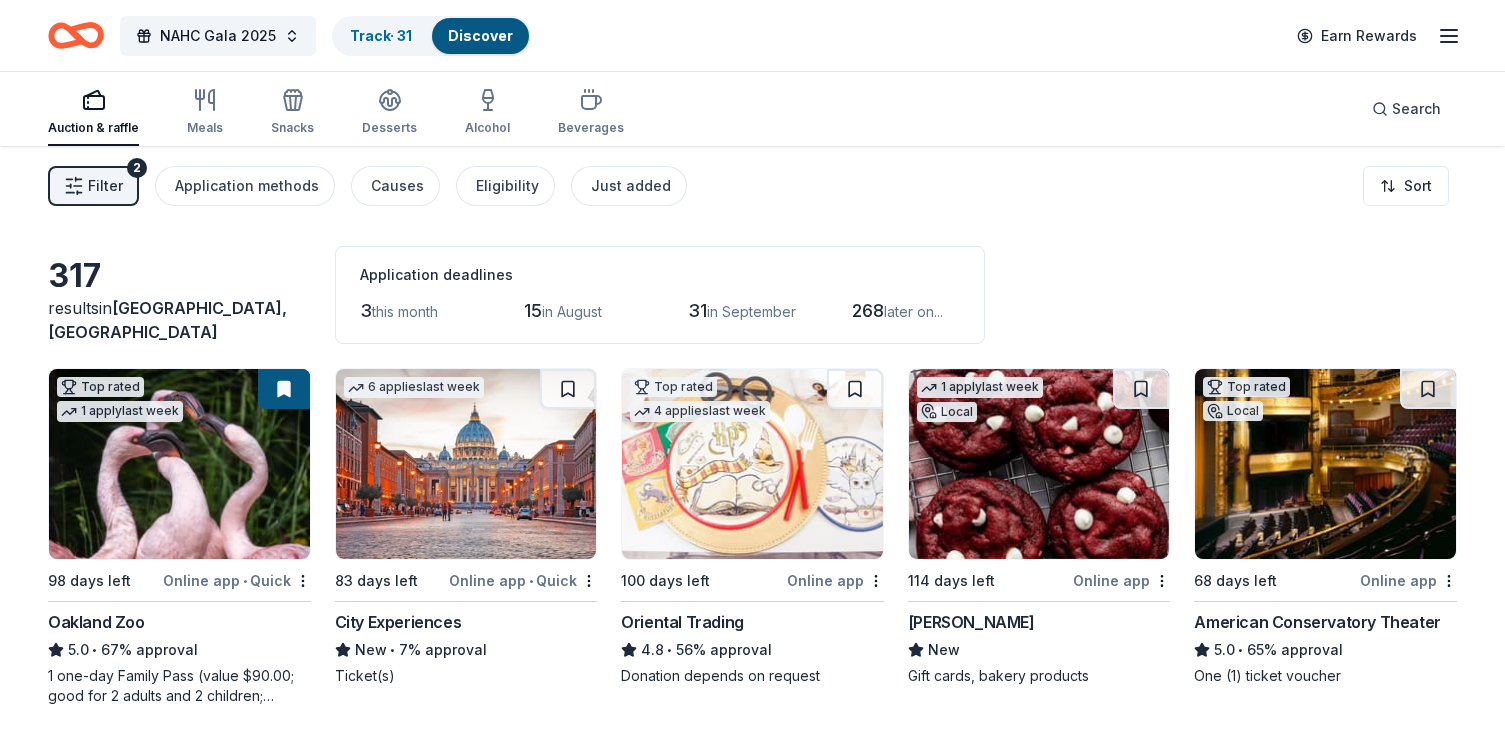 scroll, scrollTop: 40, scrollLeft: 0, axis: vertical 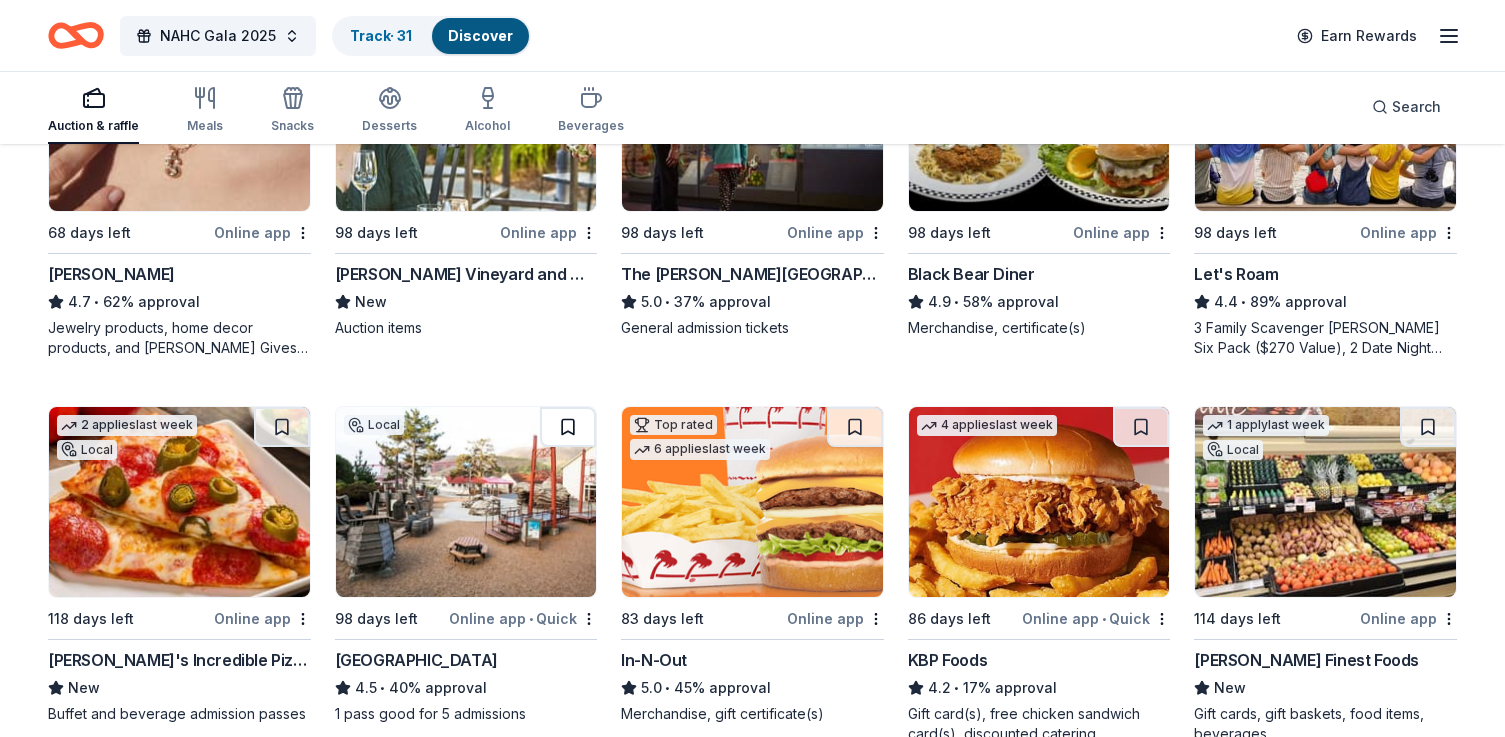 click at bounding box center (568, 427) 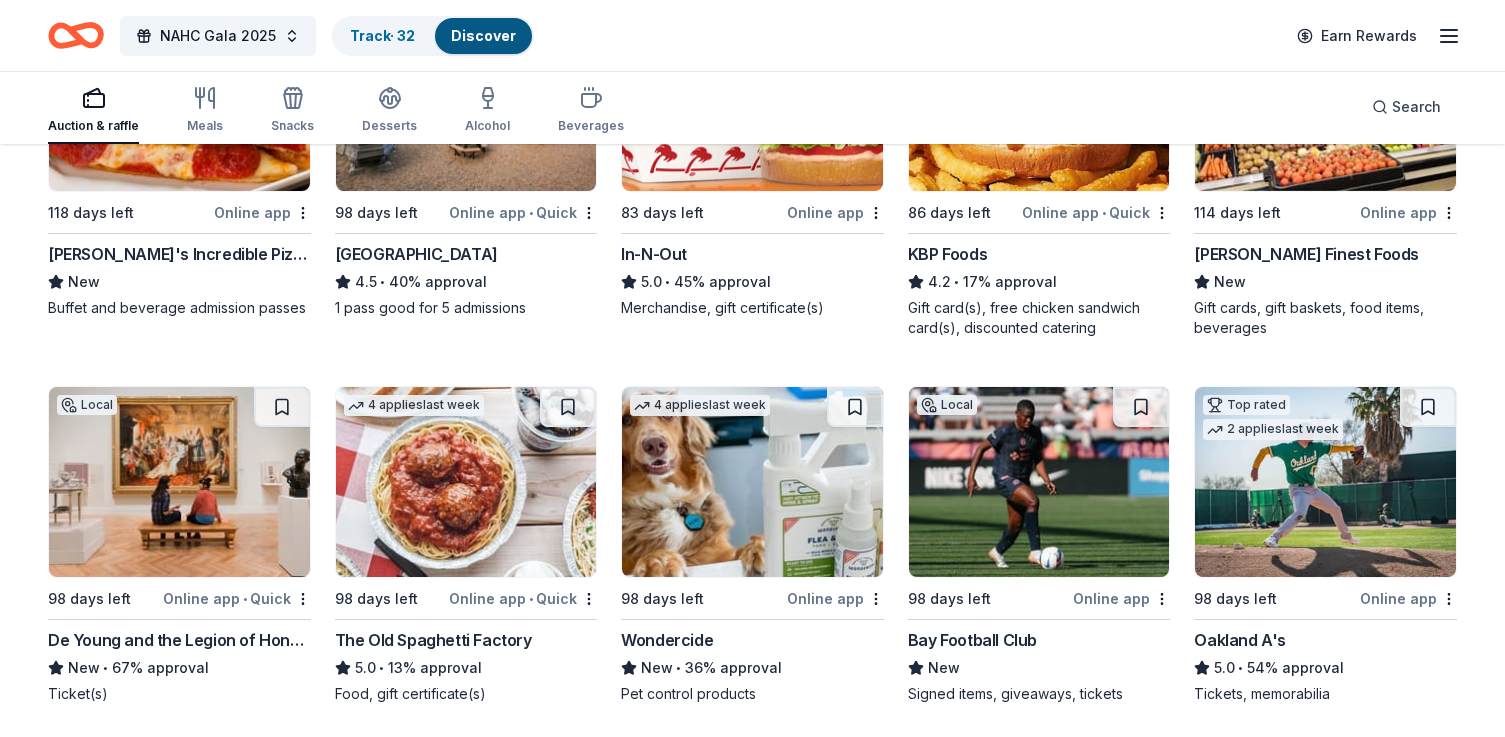 scroll, scrollTop: 1527, scrollLeft: 0, axis: vertical 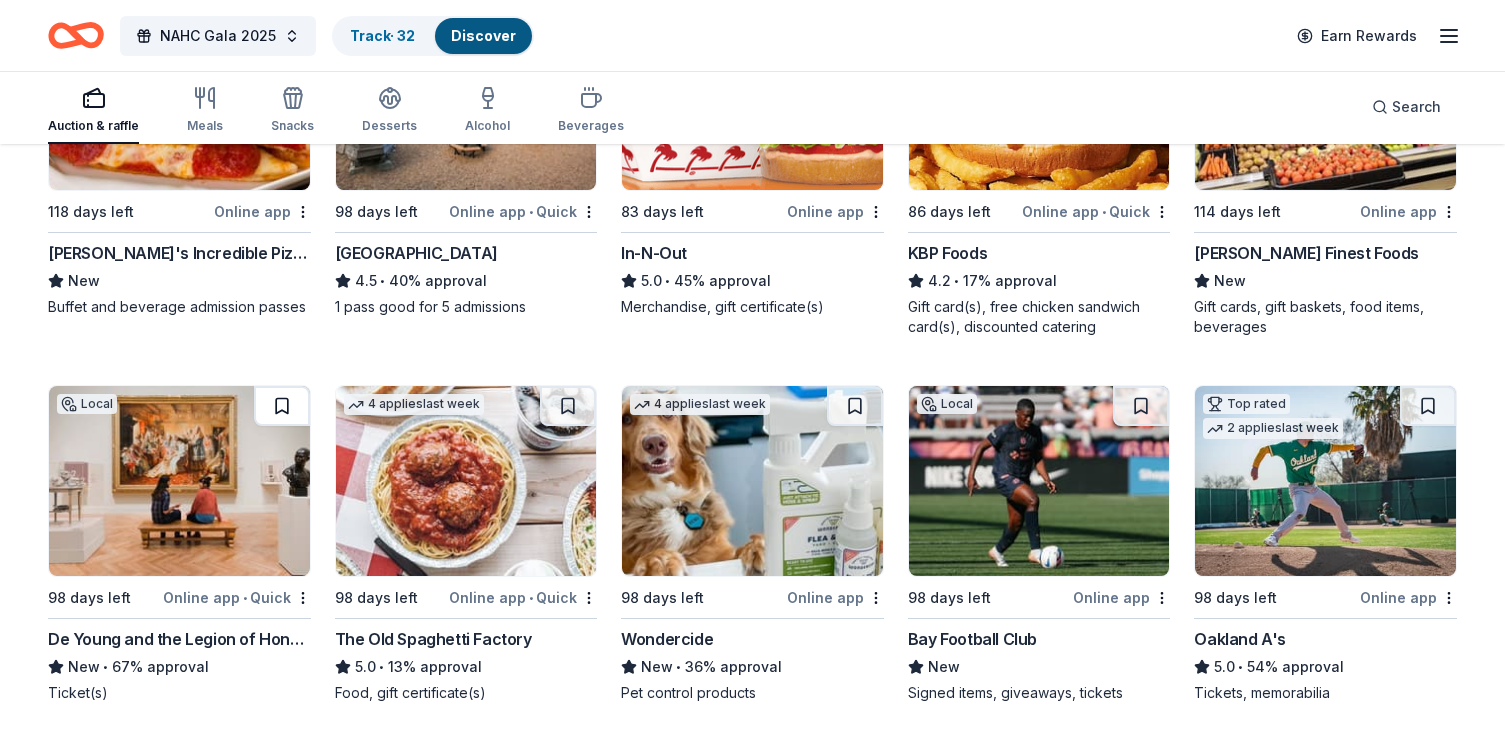 click at bounding box center [282, 406] 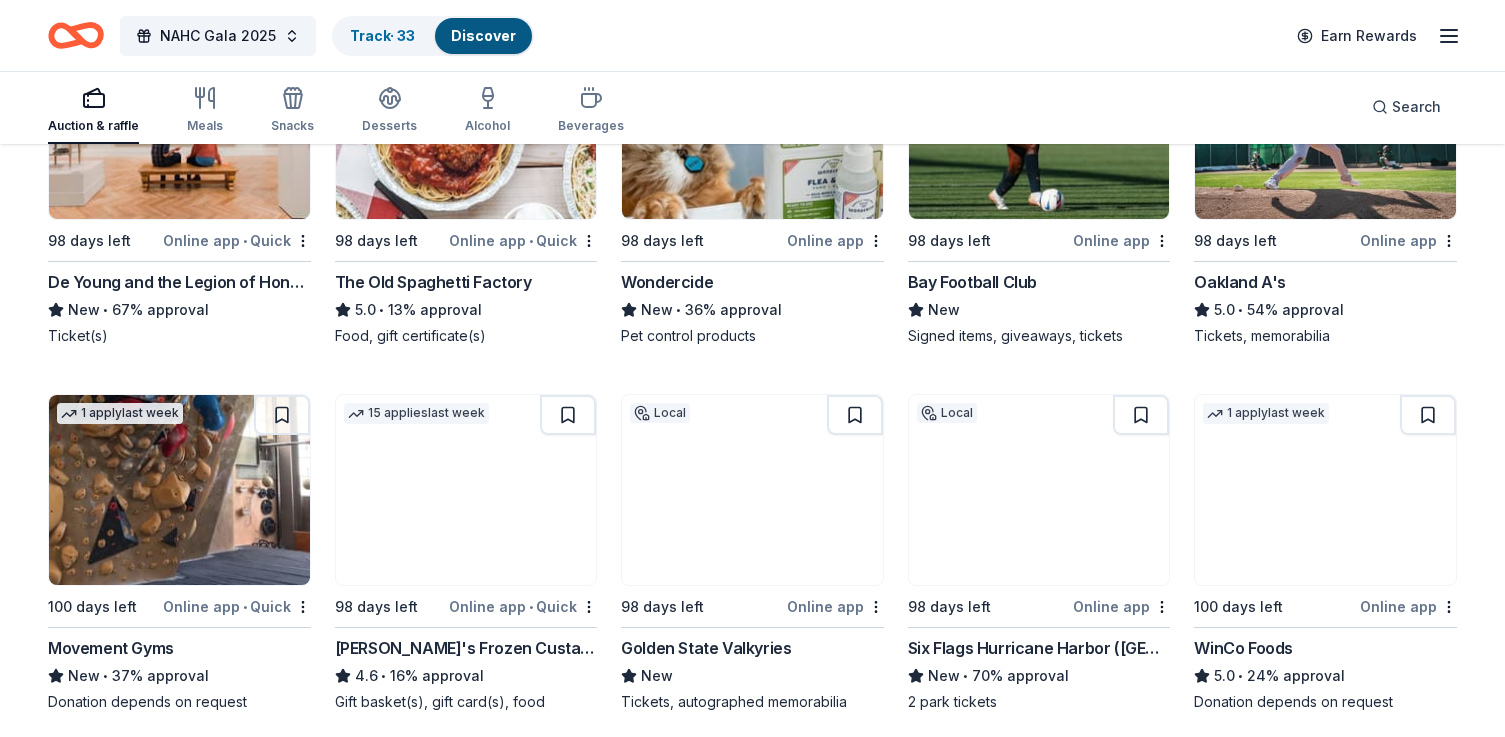 scroll, scrollTop: 1887, scrollLeft: 0, axis: vertical 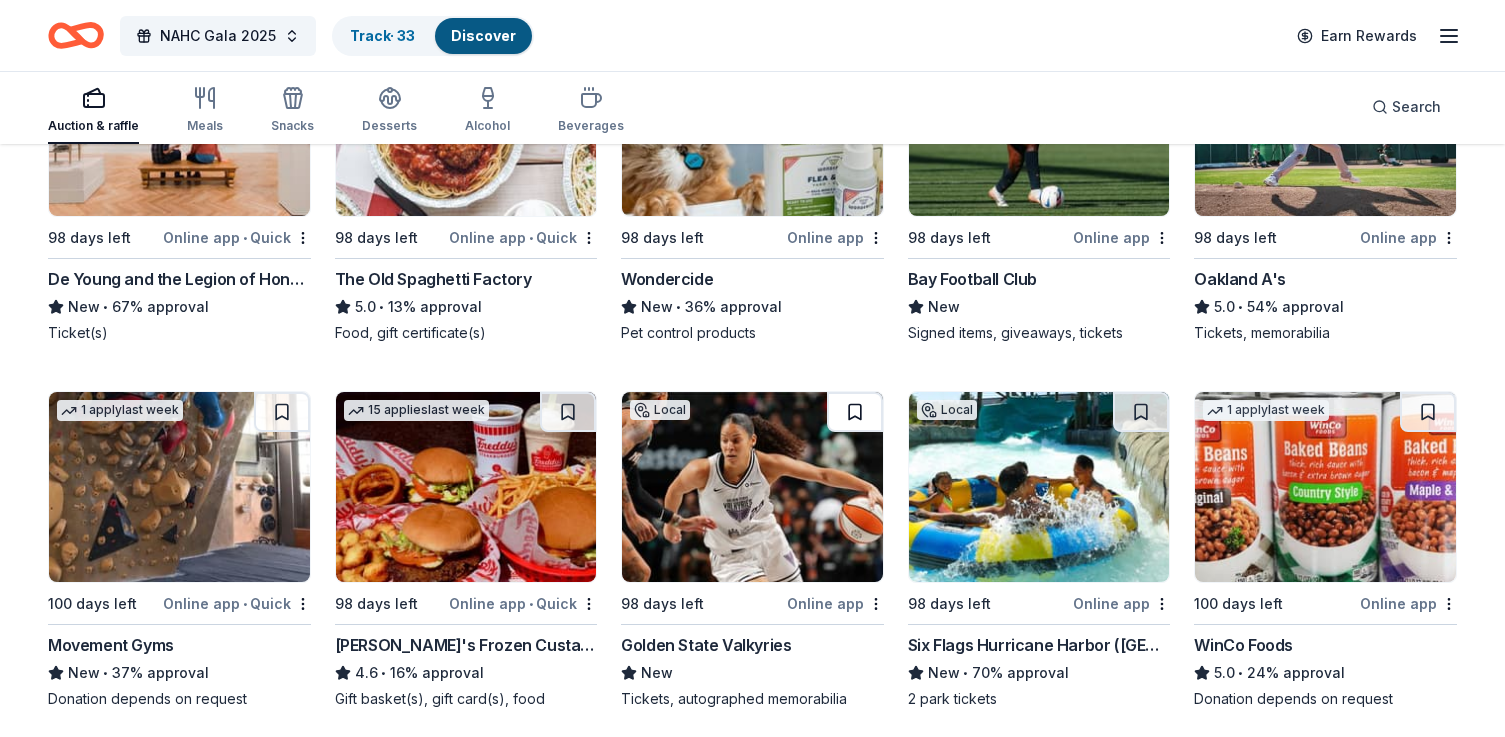 click at bounding box center (855, 412) 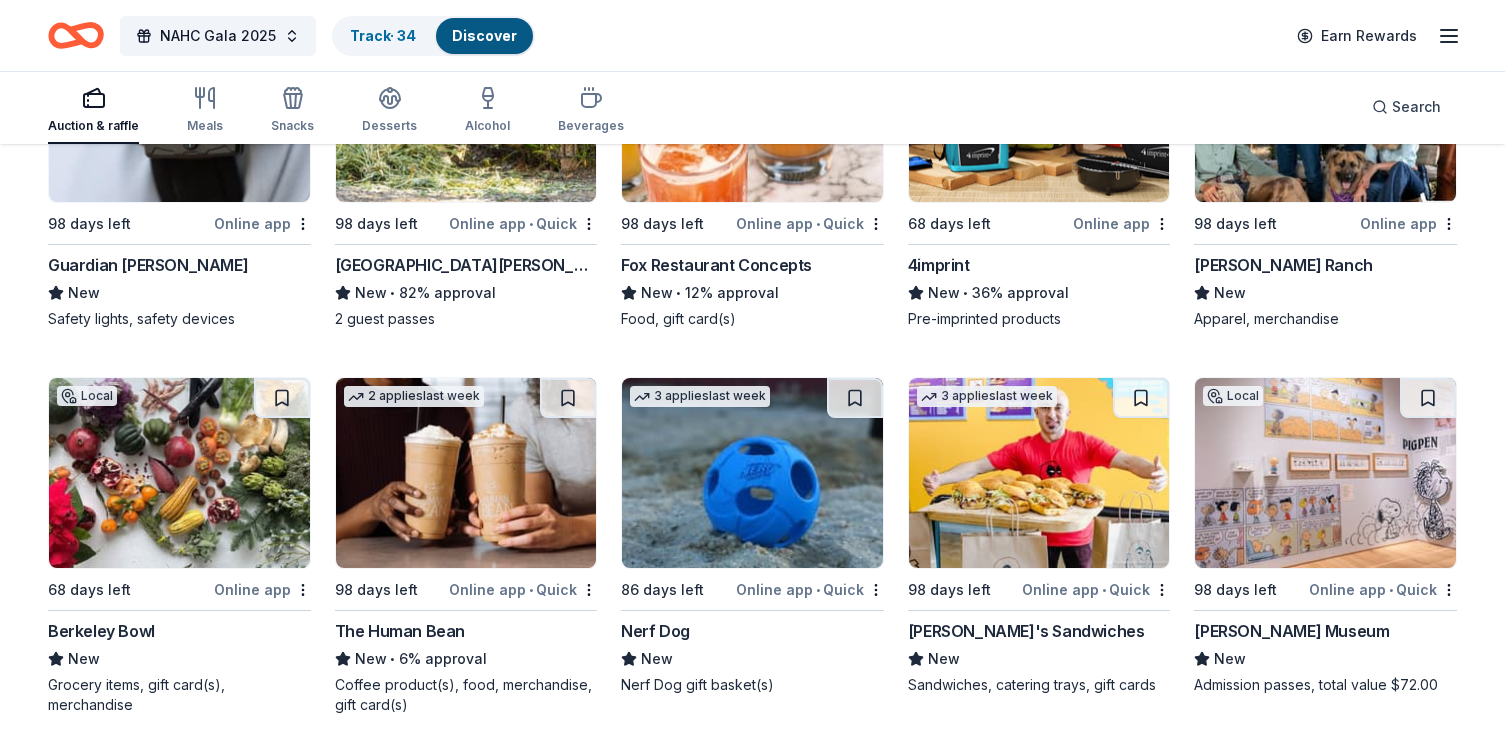 scroll, scrollTop: 4550, scrollLeft: 0, axis: vertical 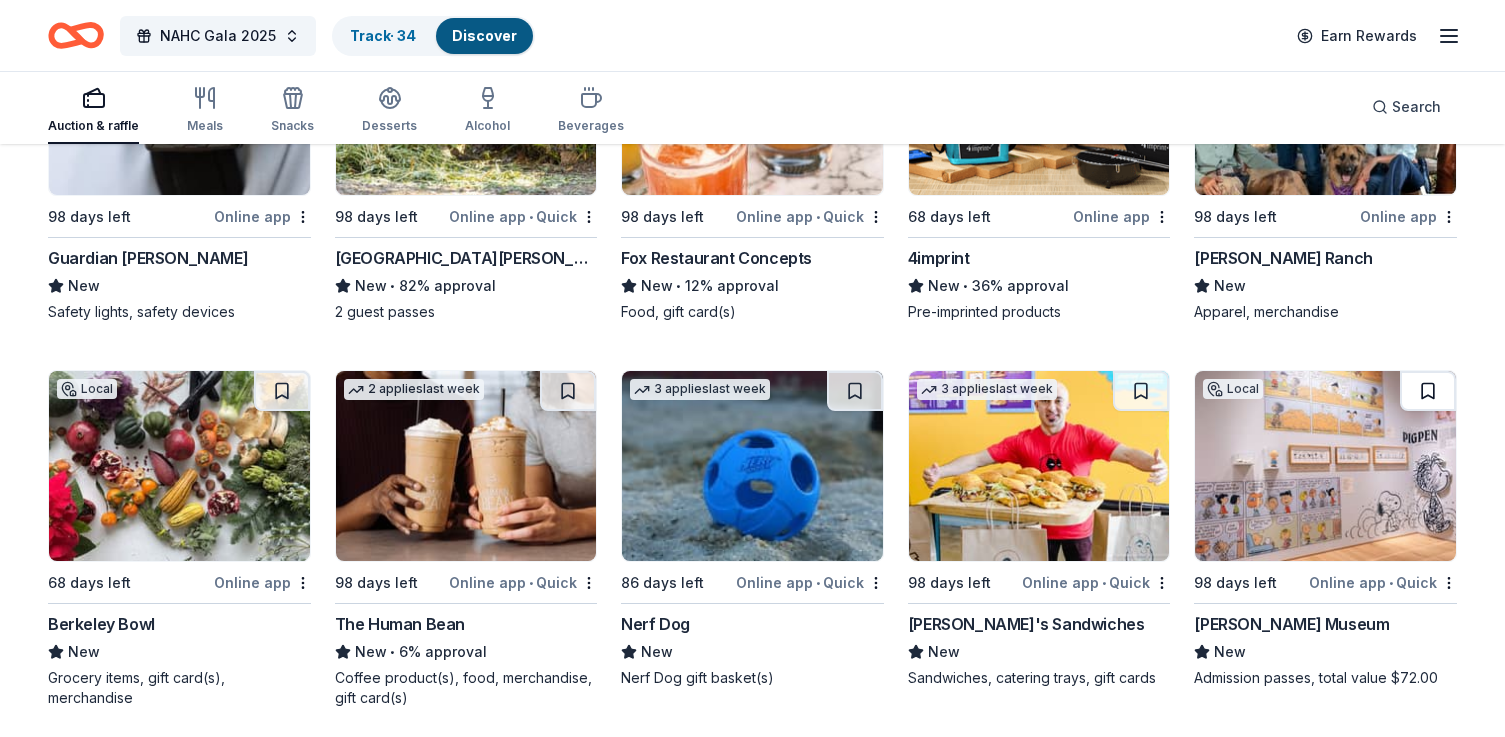 click at bounding box center [1428, 391] 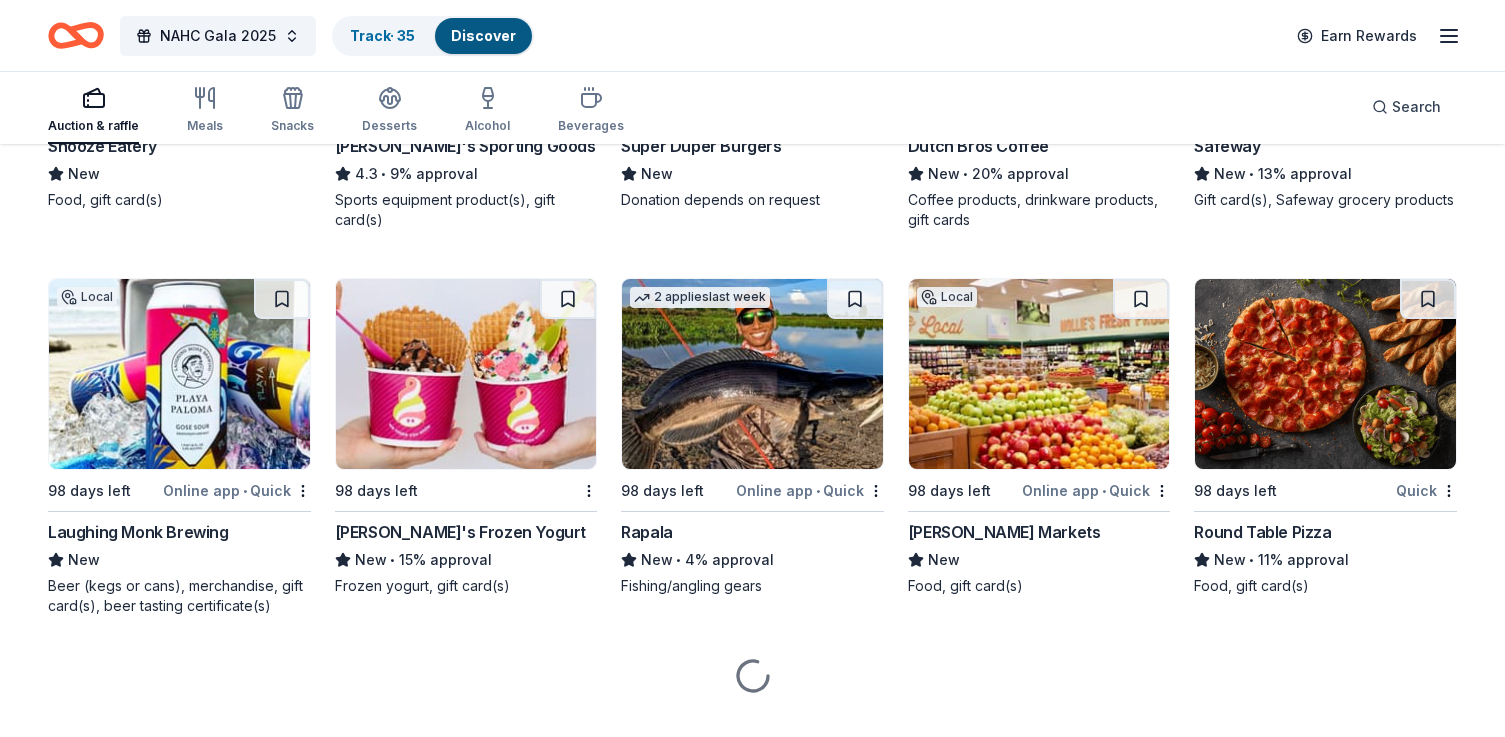 scroll, scrollTop: 8856, scrollLeft: 0, axis: vertical 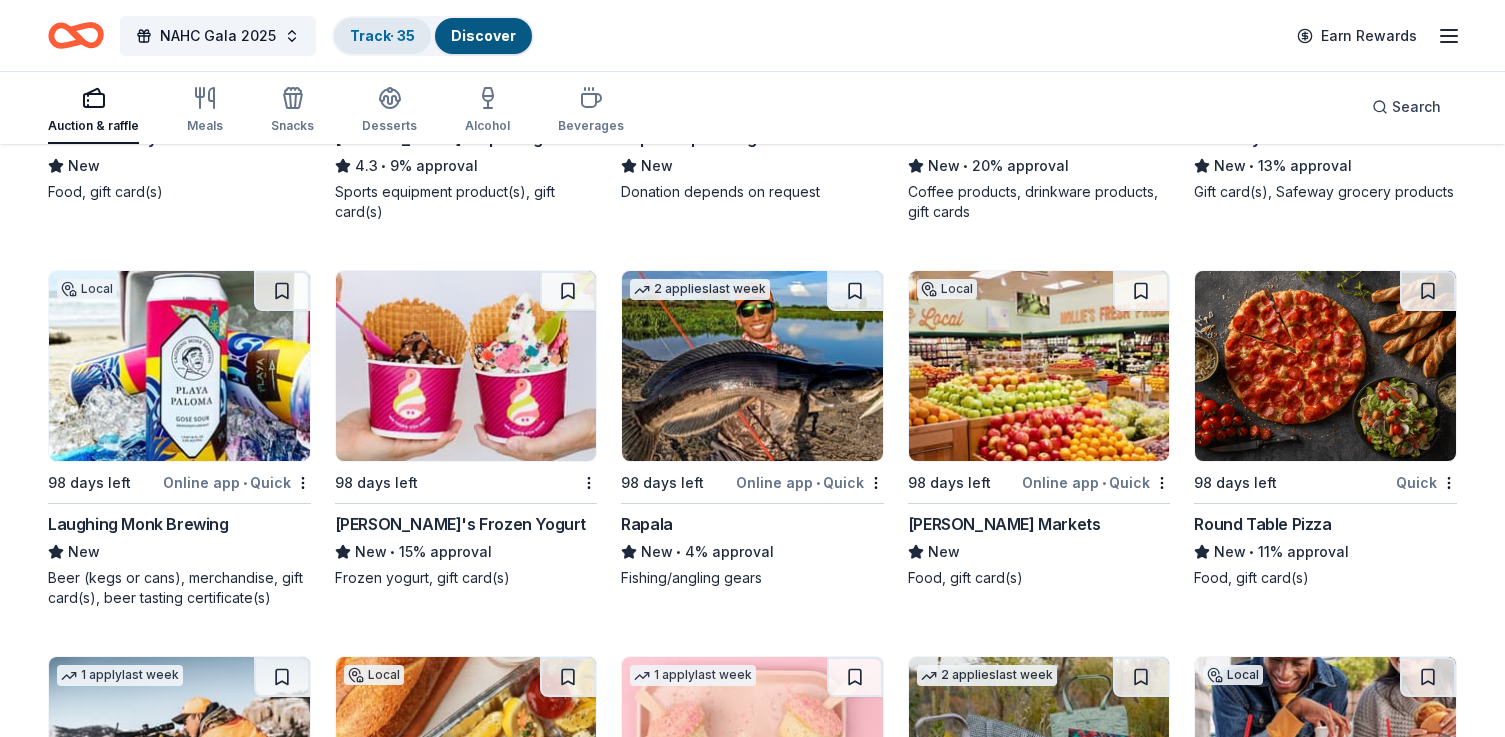 click on "Track  · 35" at bounding box center [382, 35] 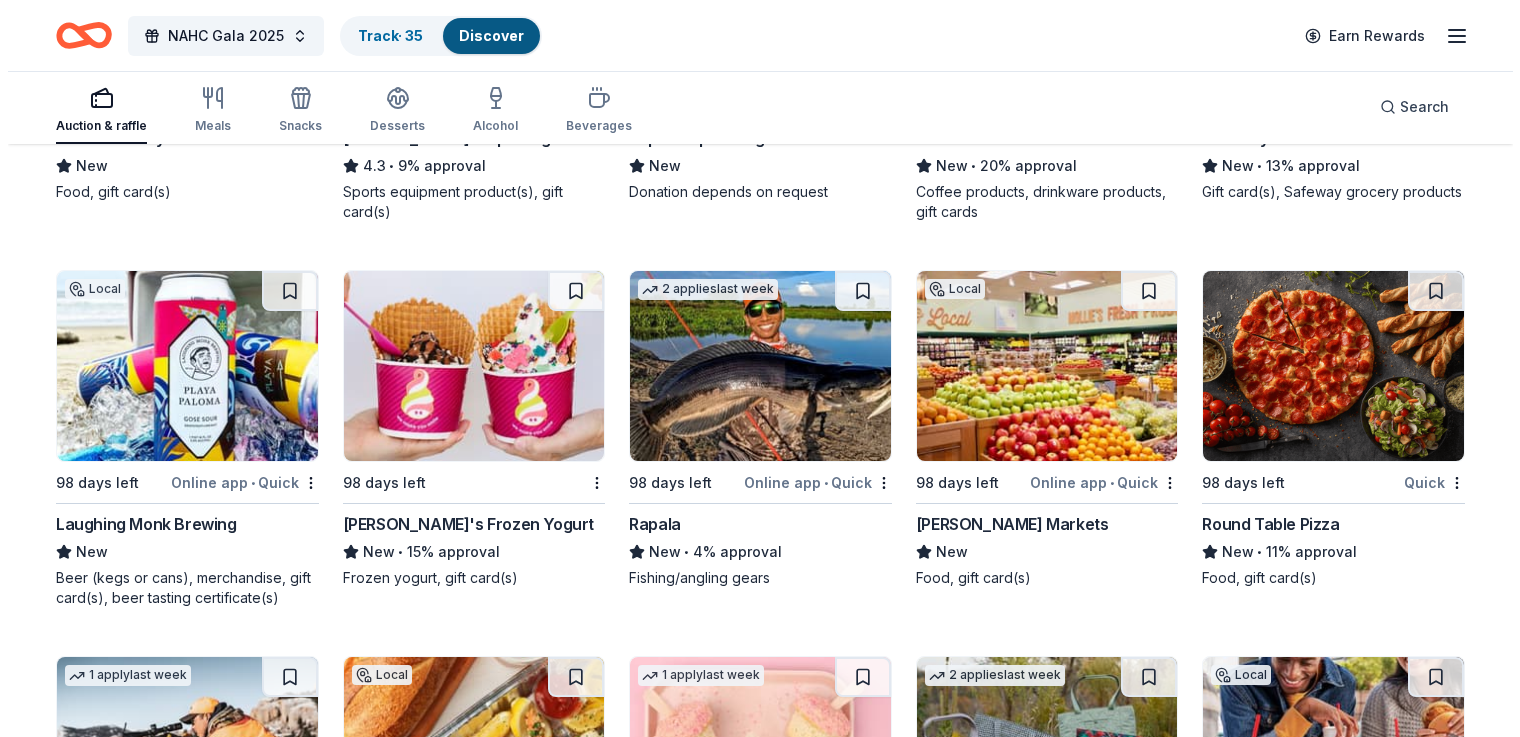 scroll, scrollTop: 1, scrollLeft: 0, axis: vertical 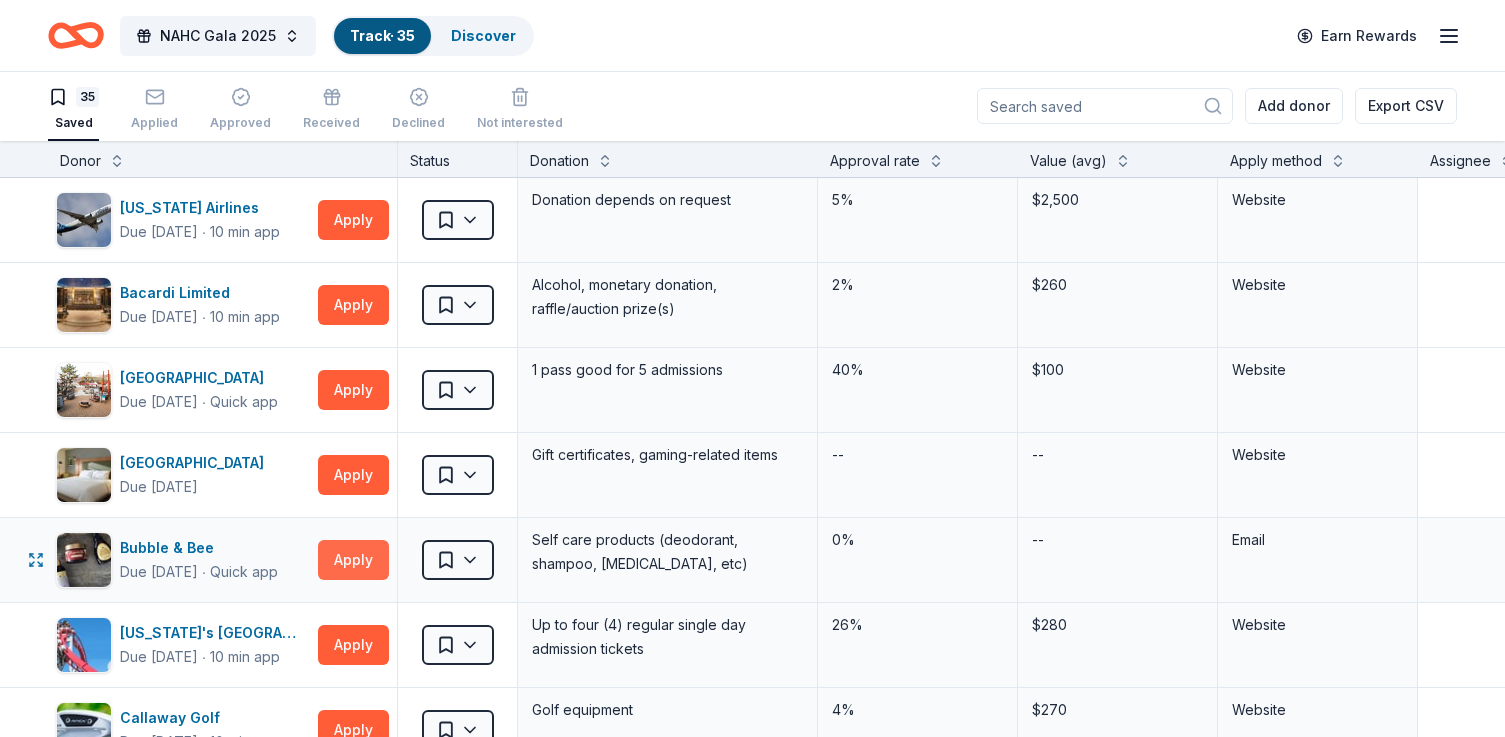 click on "Apply" at bounding box center (353, 560) 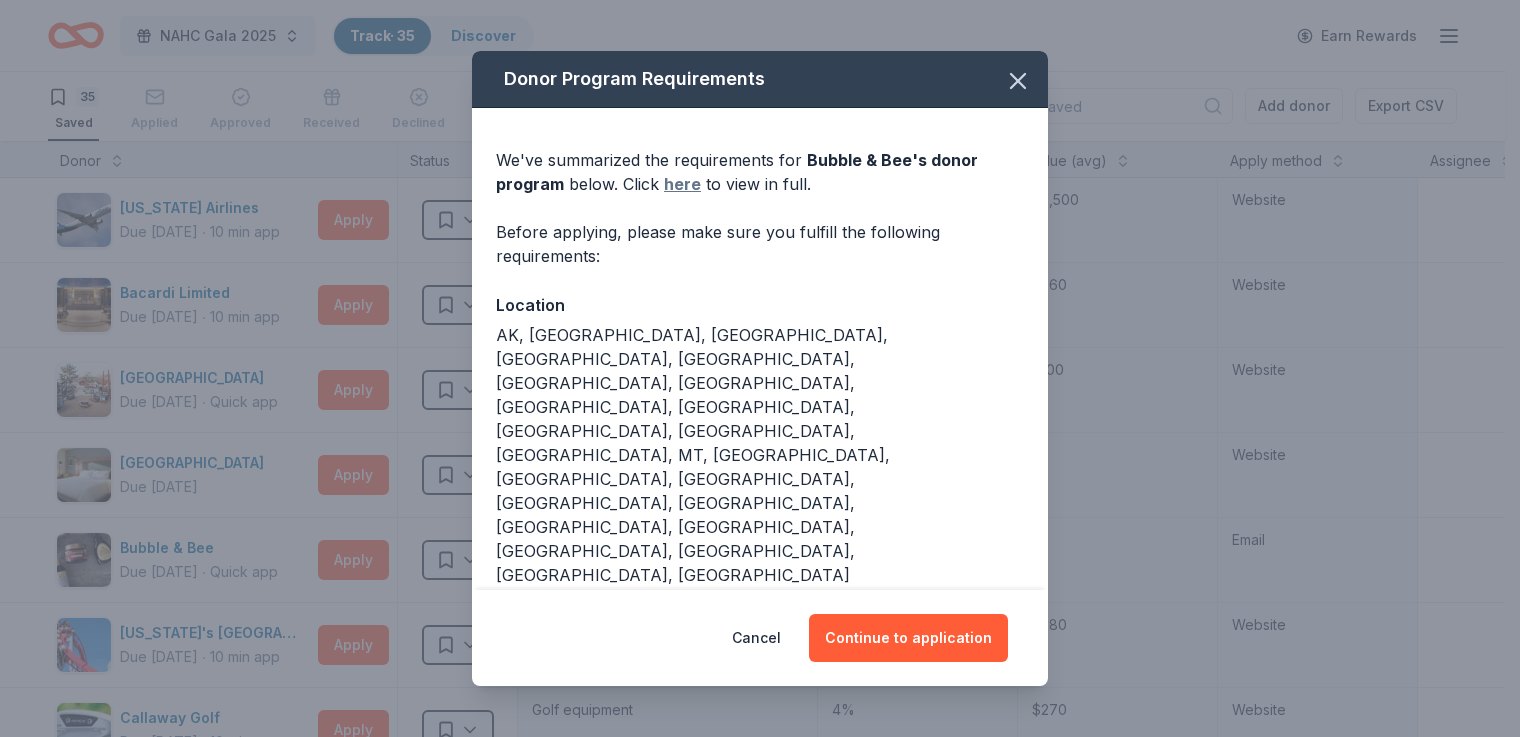 click on "here" at bounding box center [682, 184] 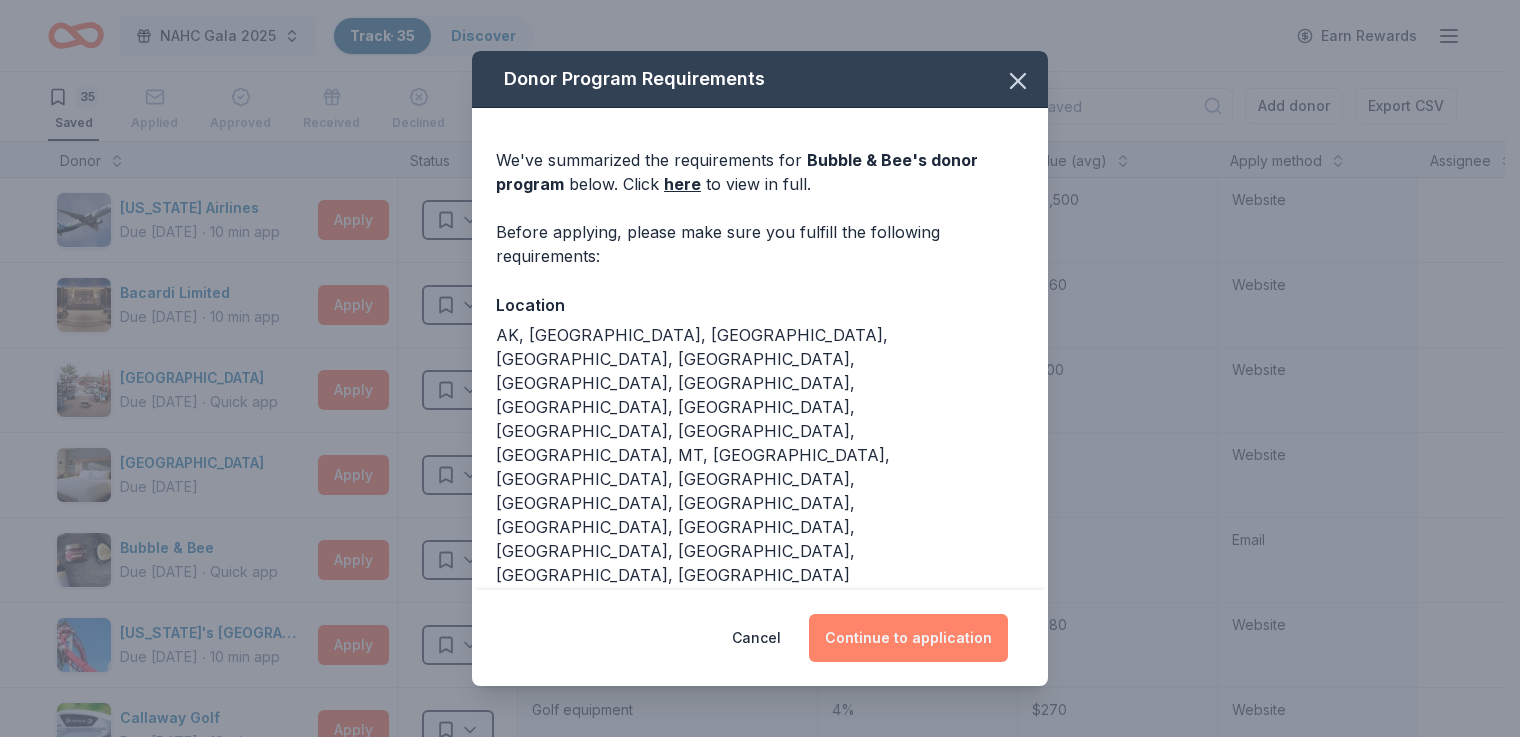 click on "Continue to application" at bounding box center [908, 638] 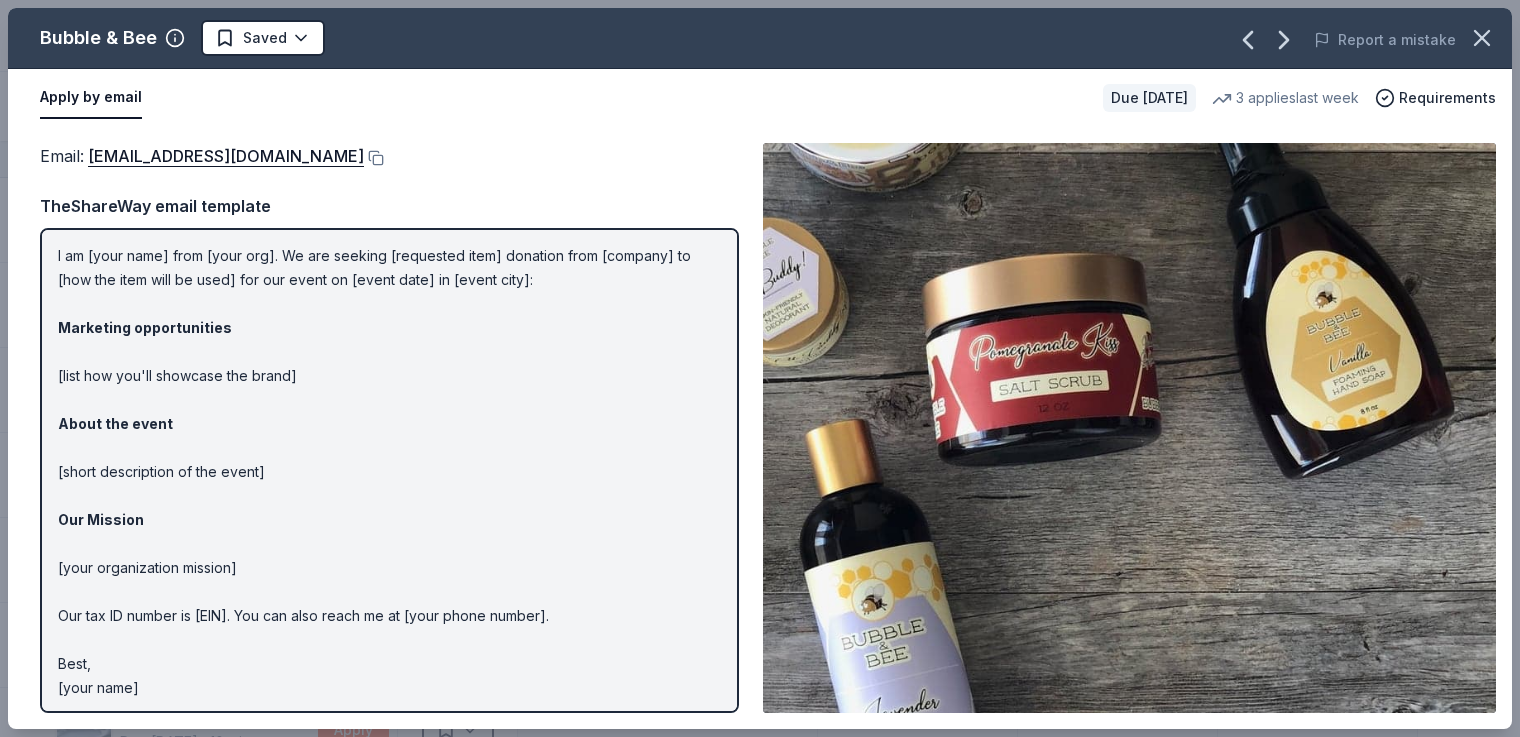 scroll, scrollTop: 55, scrollLeft: 0, axis: vertical 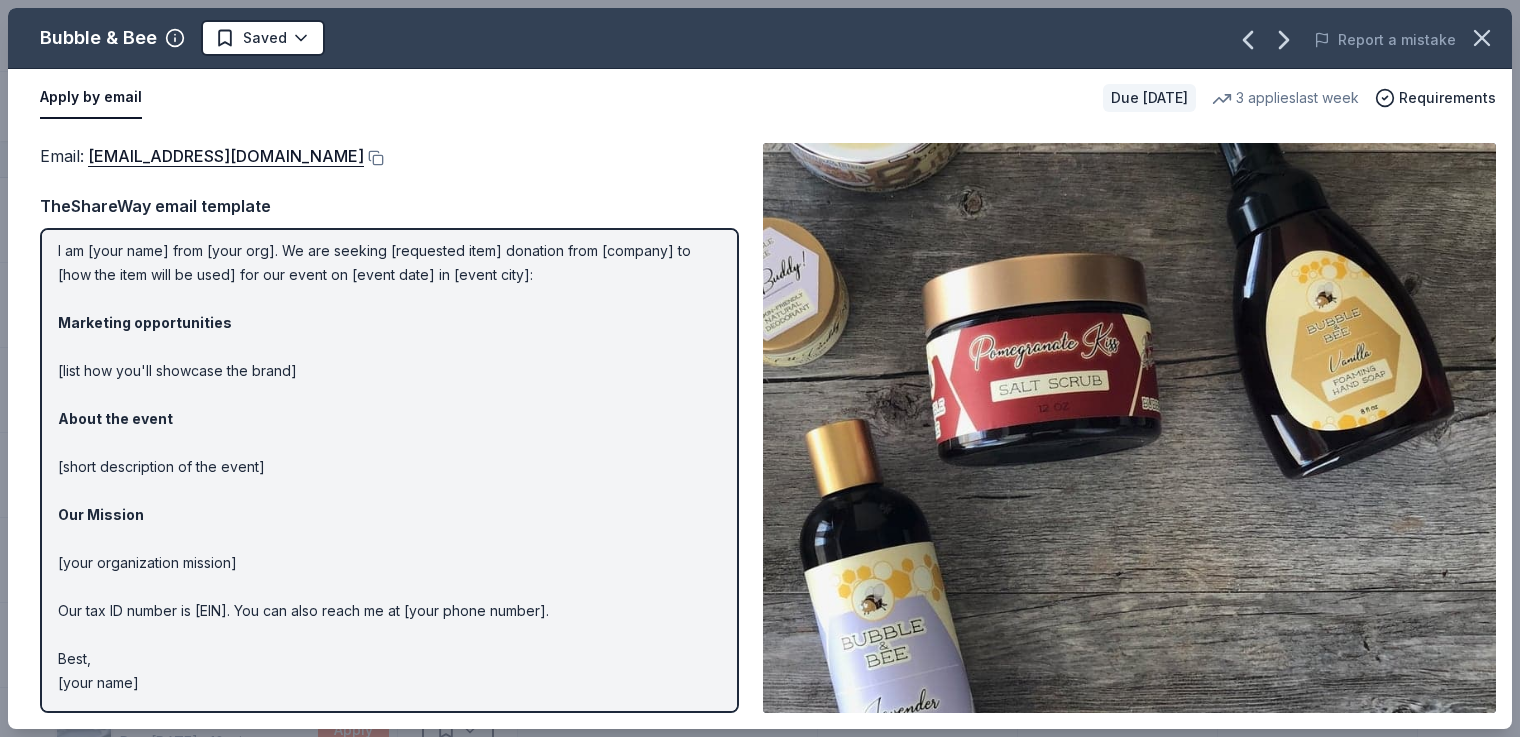 drag, startPoint x: 177, startPoint y: 679, endPoint x: 121, endPoint y: 628, distance: 75.74299 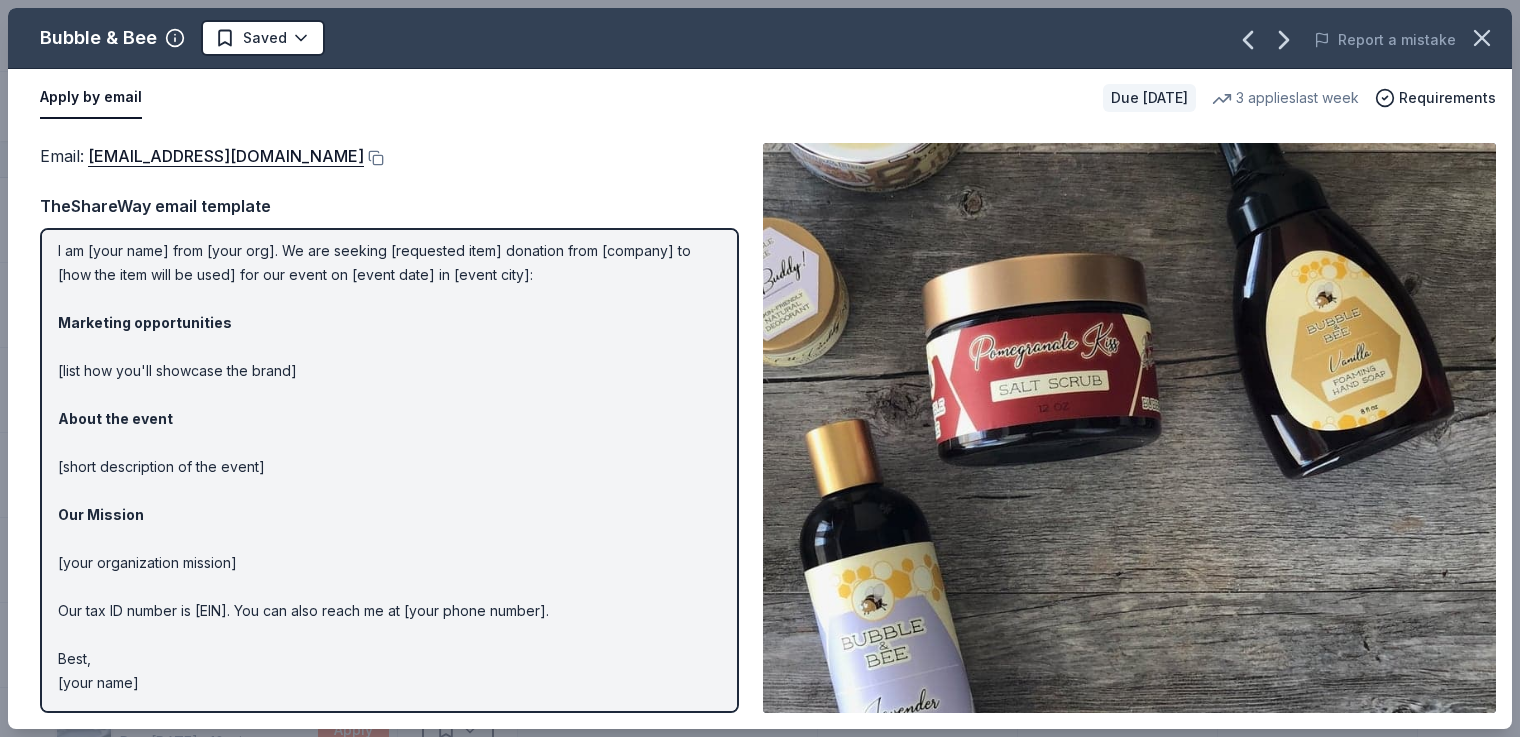 scroll, scrollTop: 0, scrollLeft: 0, axis: both 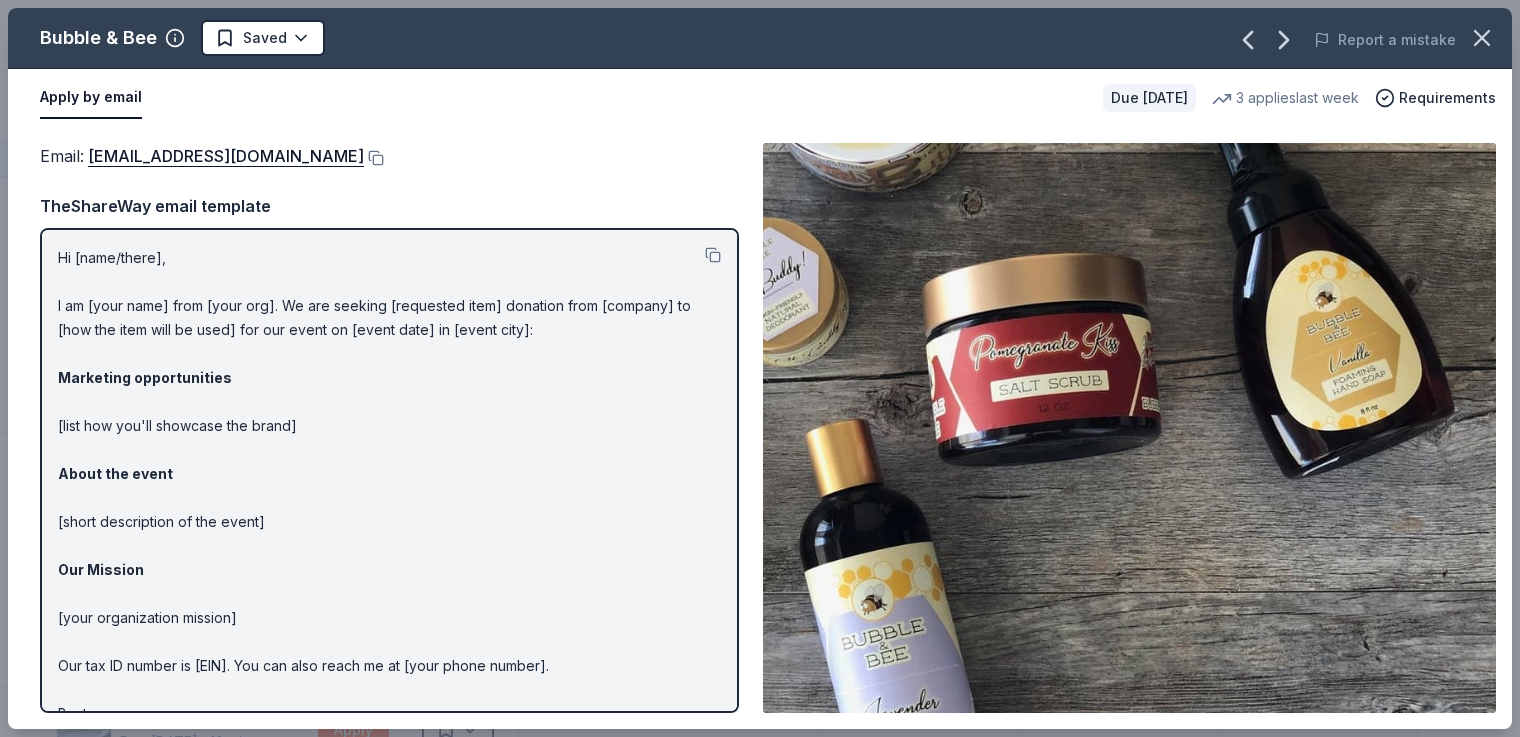 click on "Apply by email" at bounding box center [91, 98] 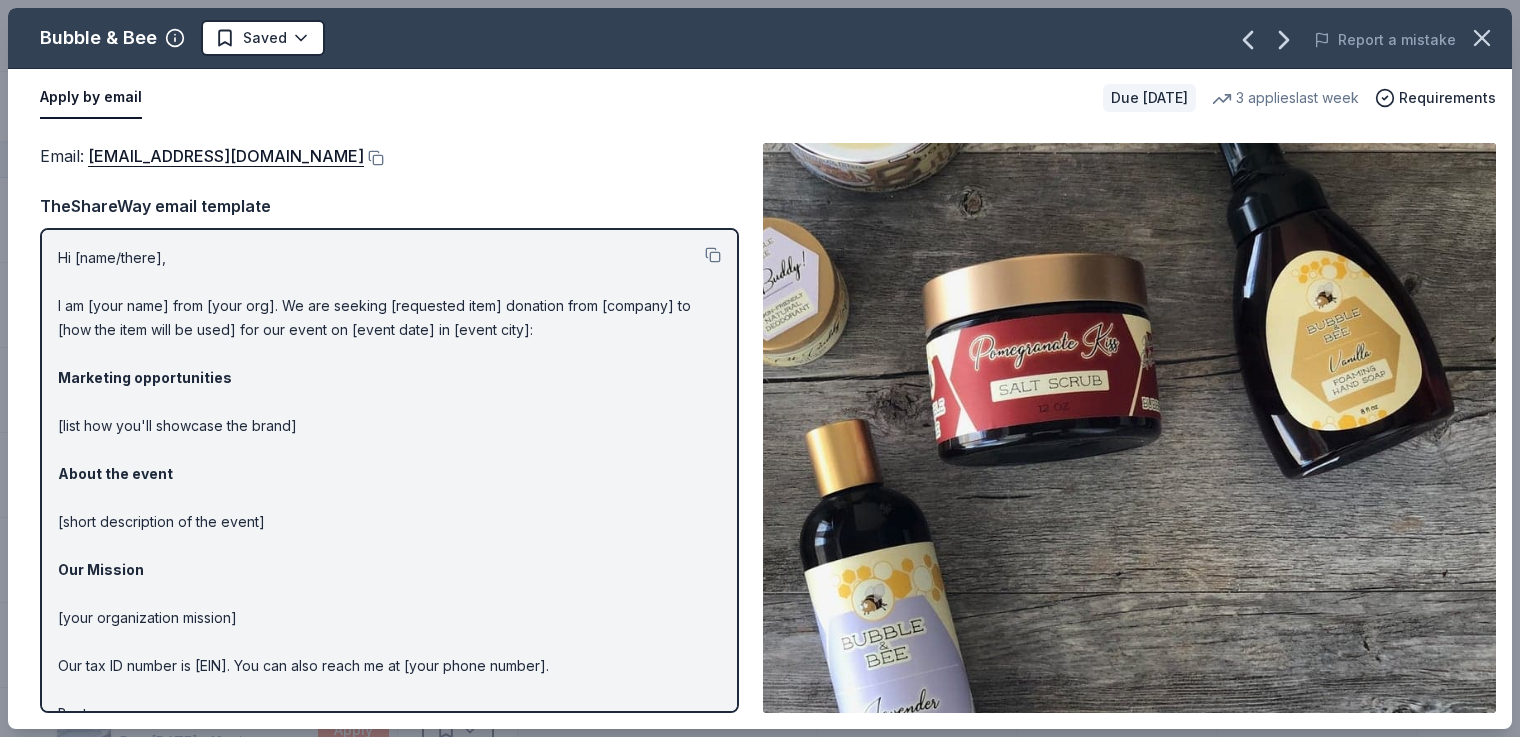 scroll, scrollTop: 48, scrollLeft: 0, axis: vertical 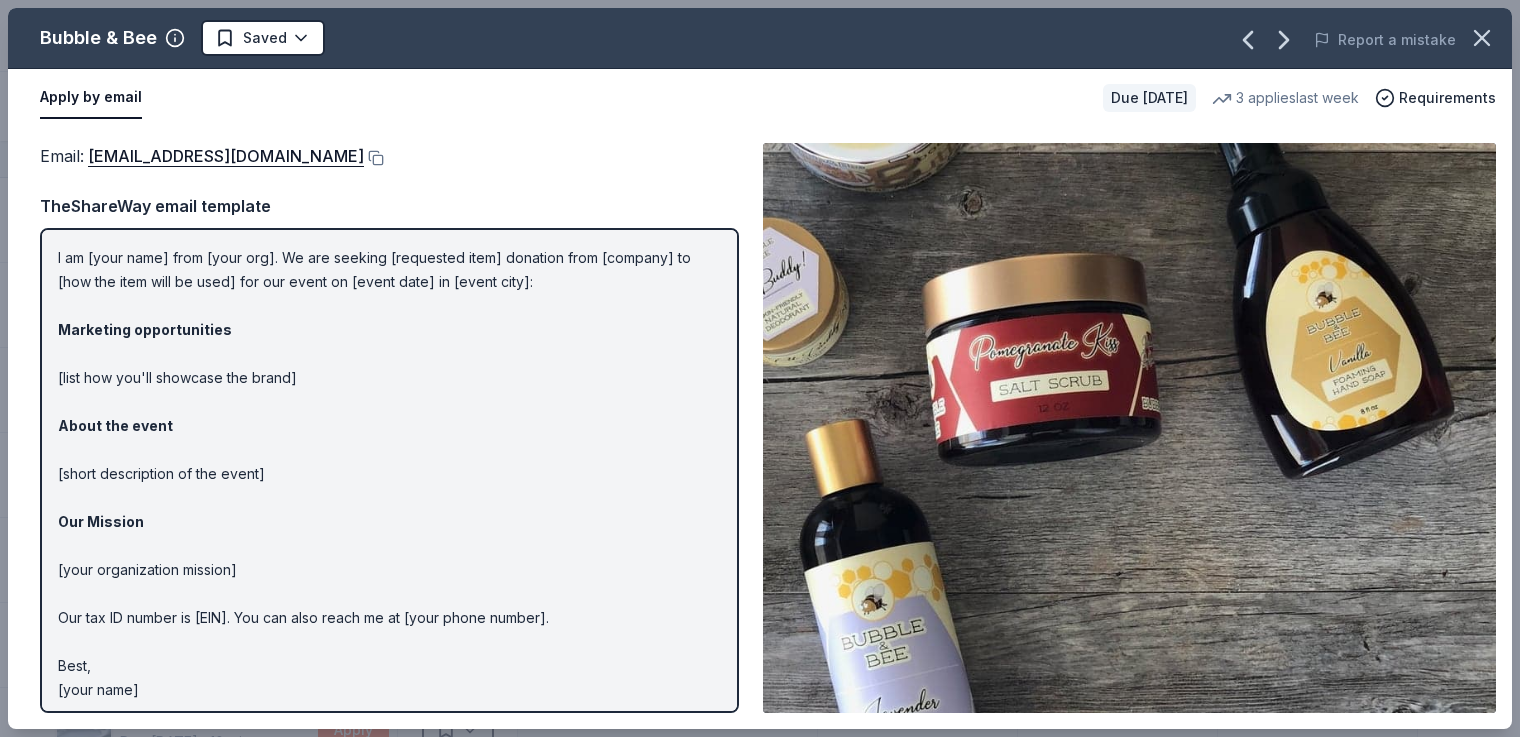 drag, startPoint x: 141, startPoint y: 699, endPoint x: 111, endPoint y: 659, distance: 50 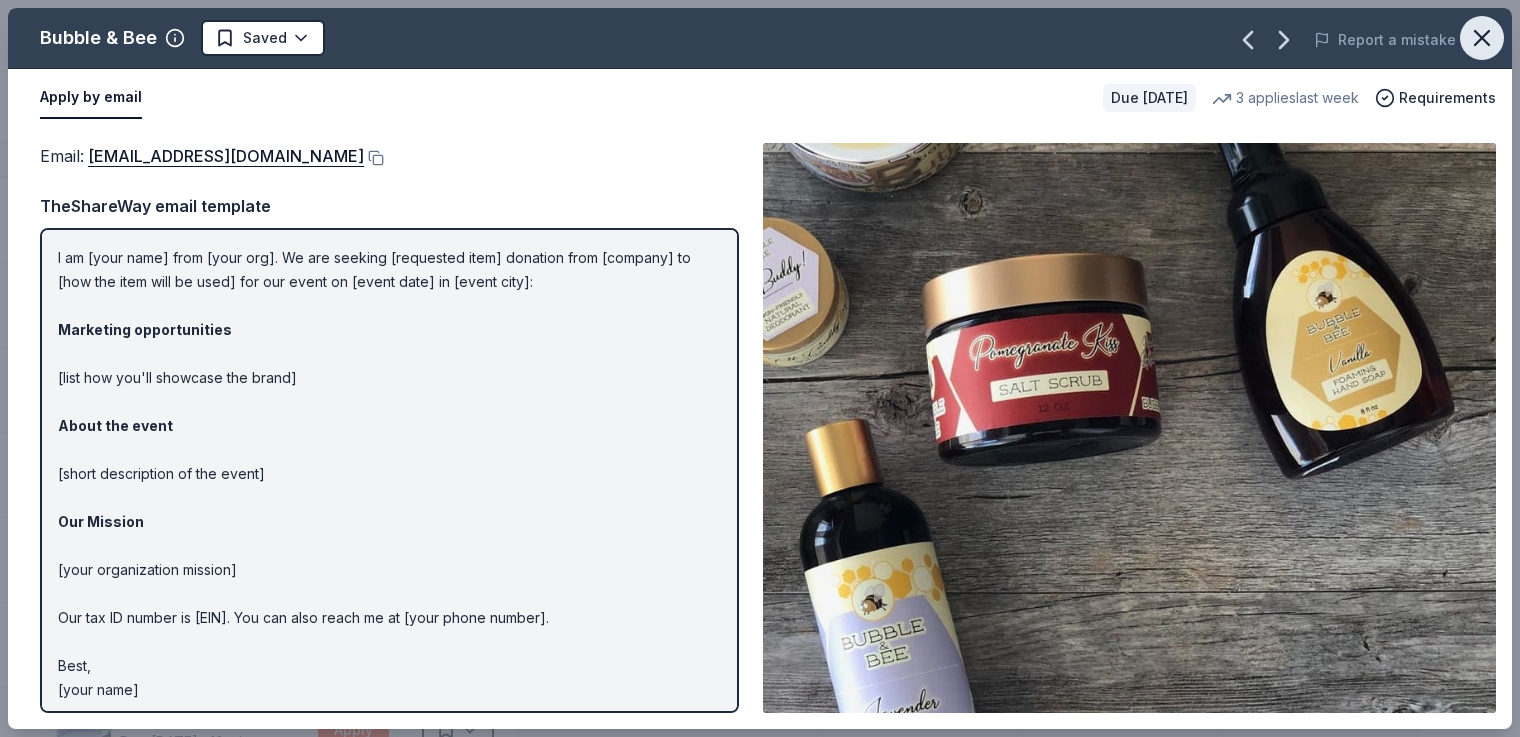 click 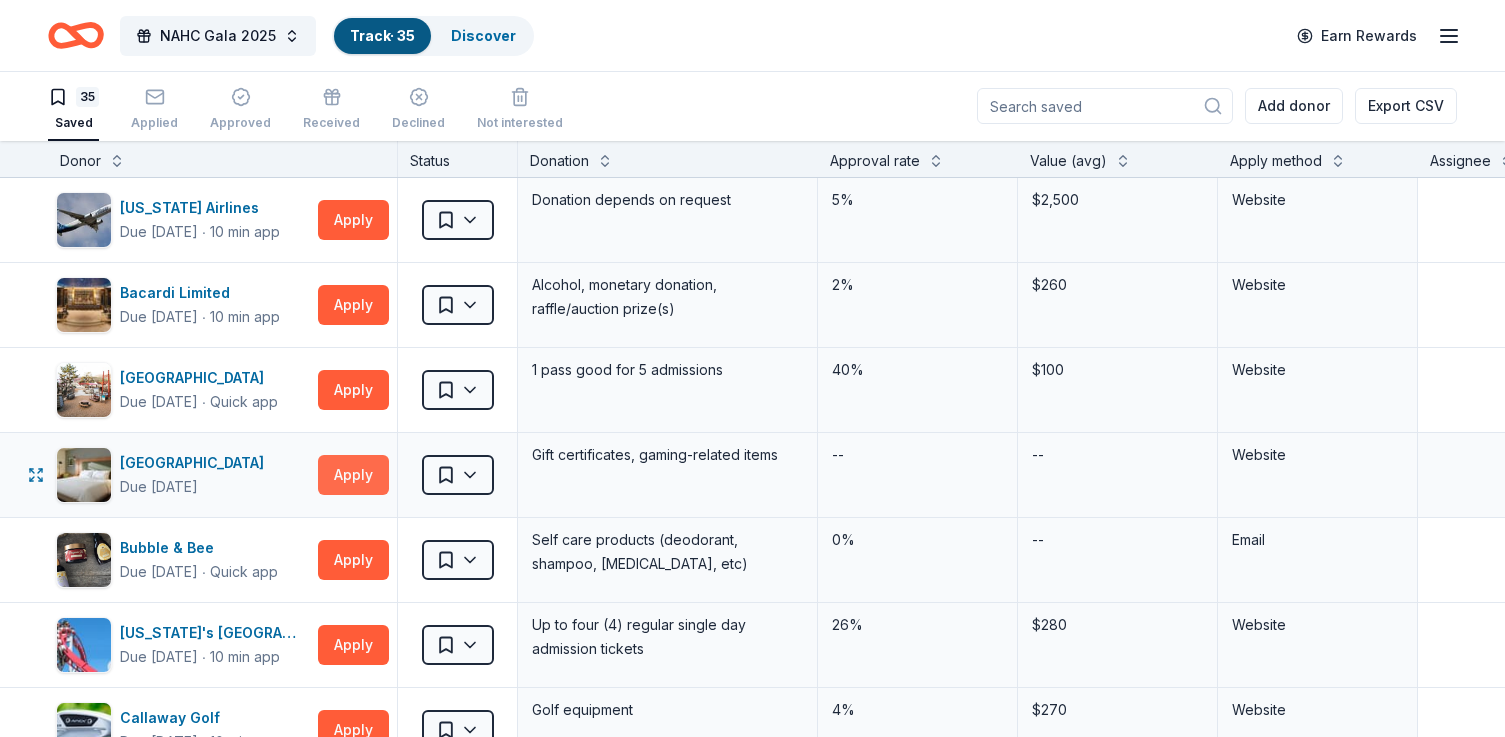 click on "Apply" at bounding box center [353, 475] 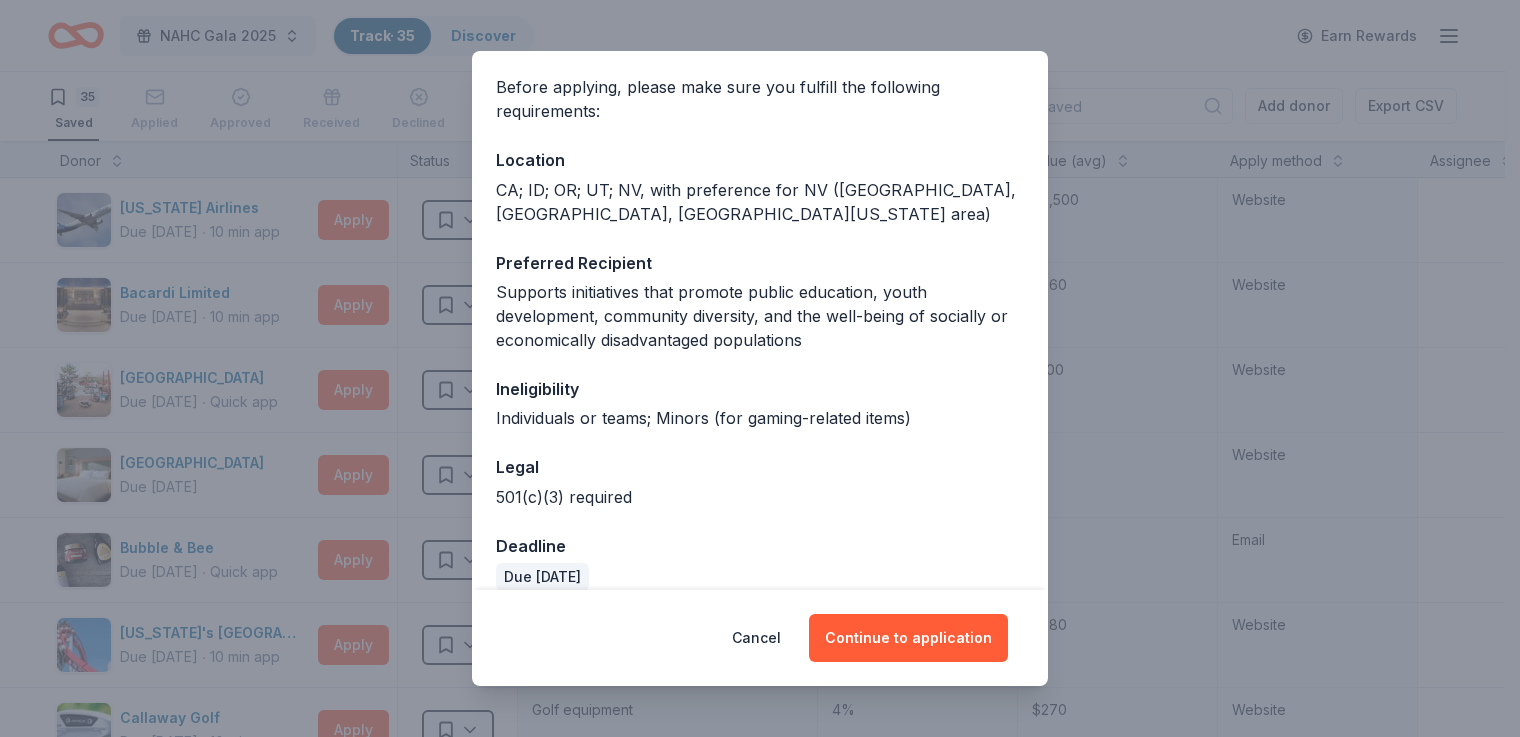 scroll, scrollTop: 146, scrollLeft: 0, axis: vertical 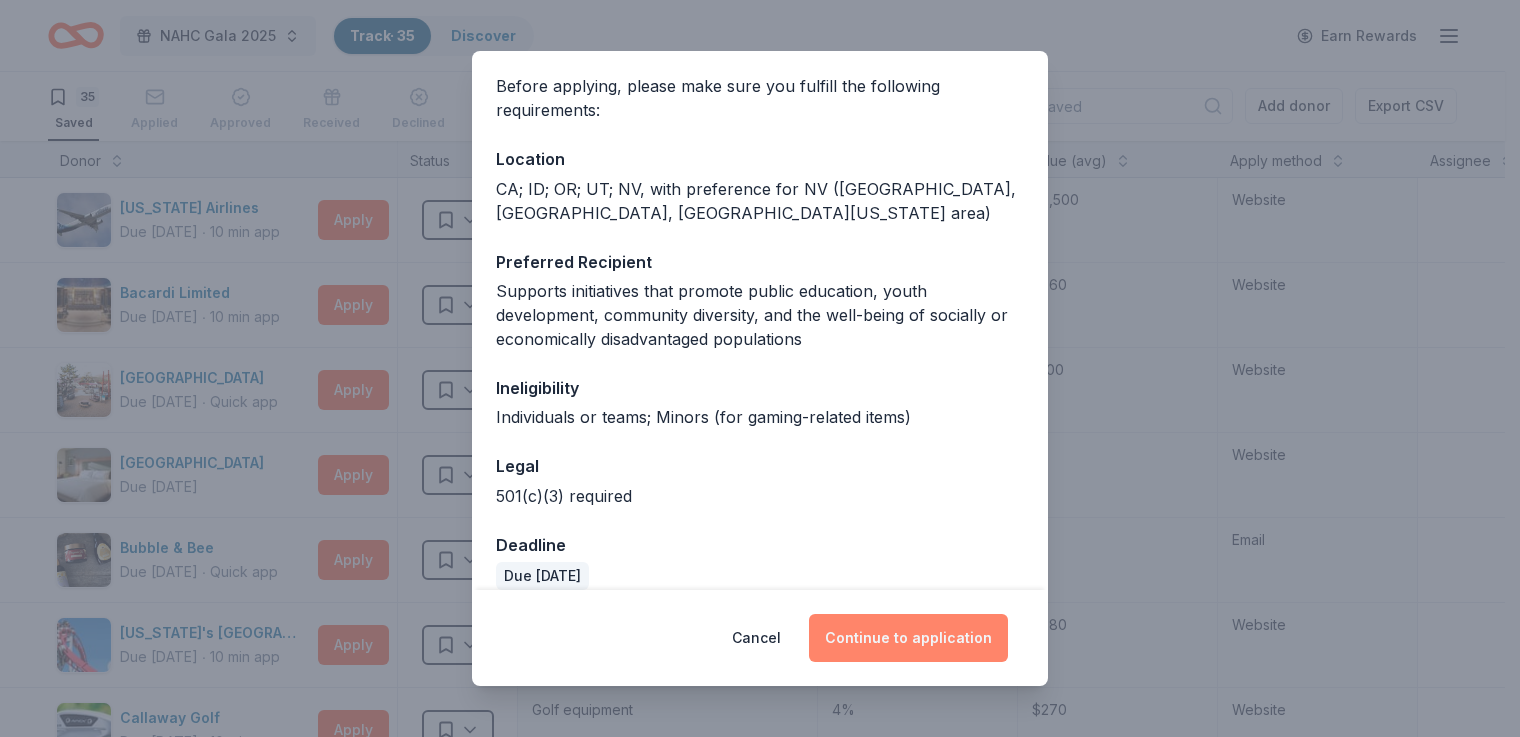 click on "Continue to application" at bounding box center (908, 638) 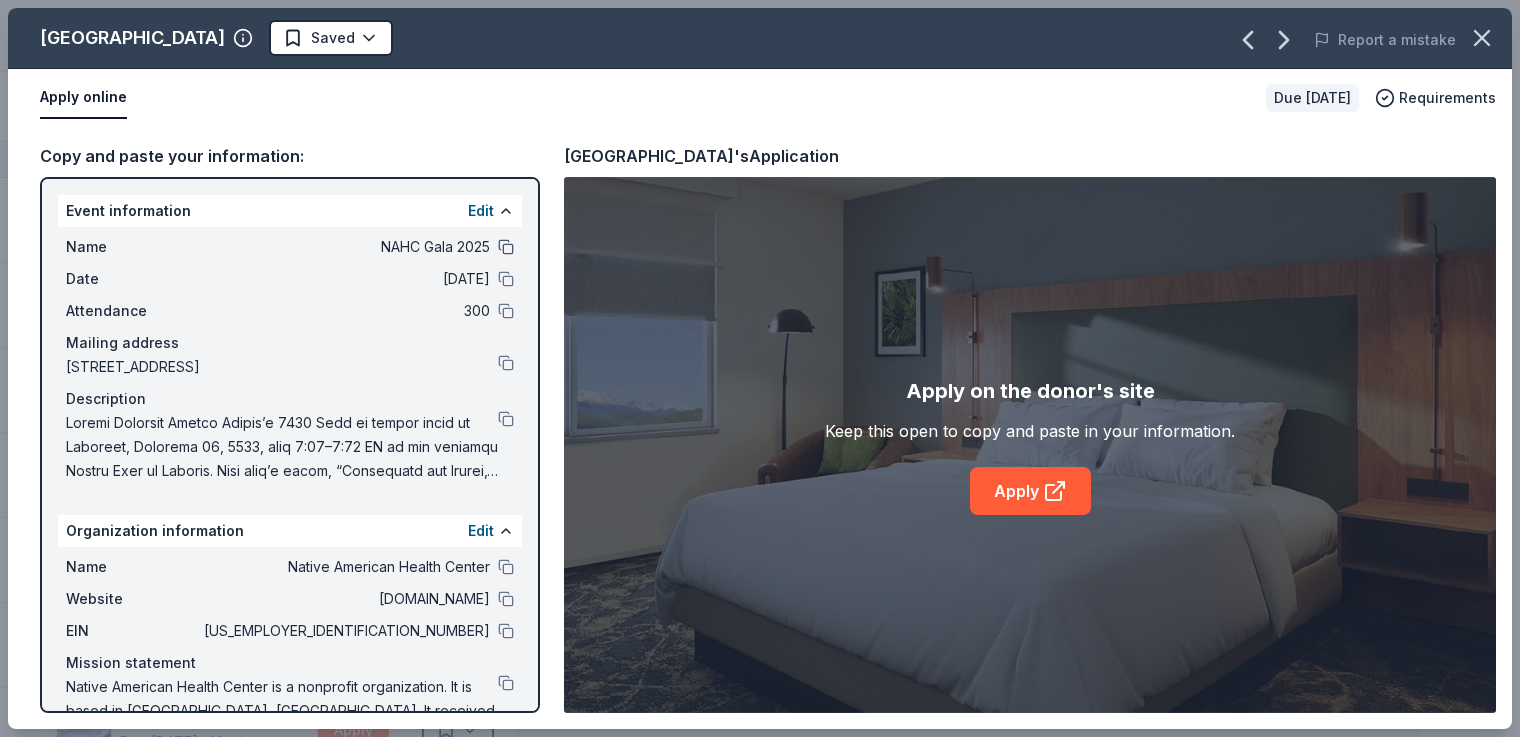 click at bounding box center (506, 247) 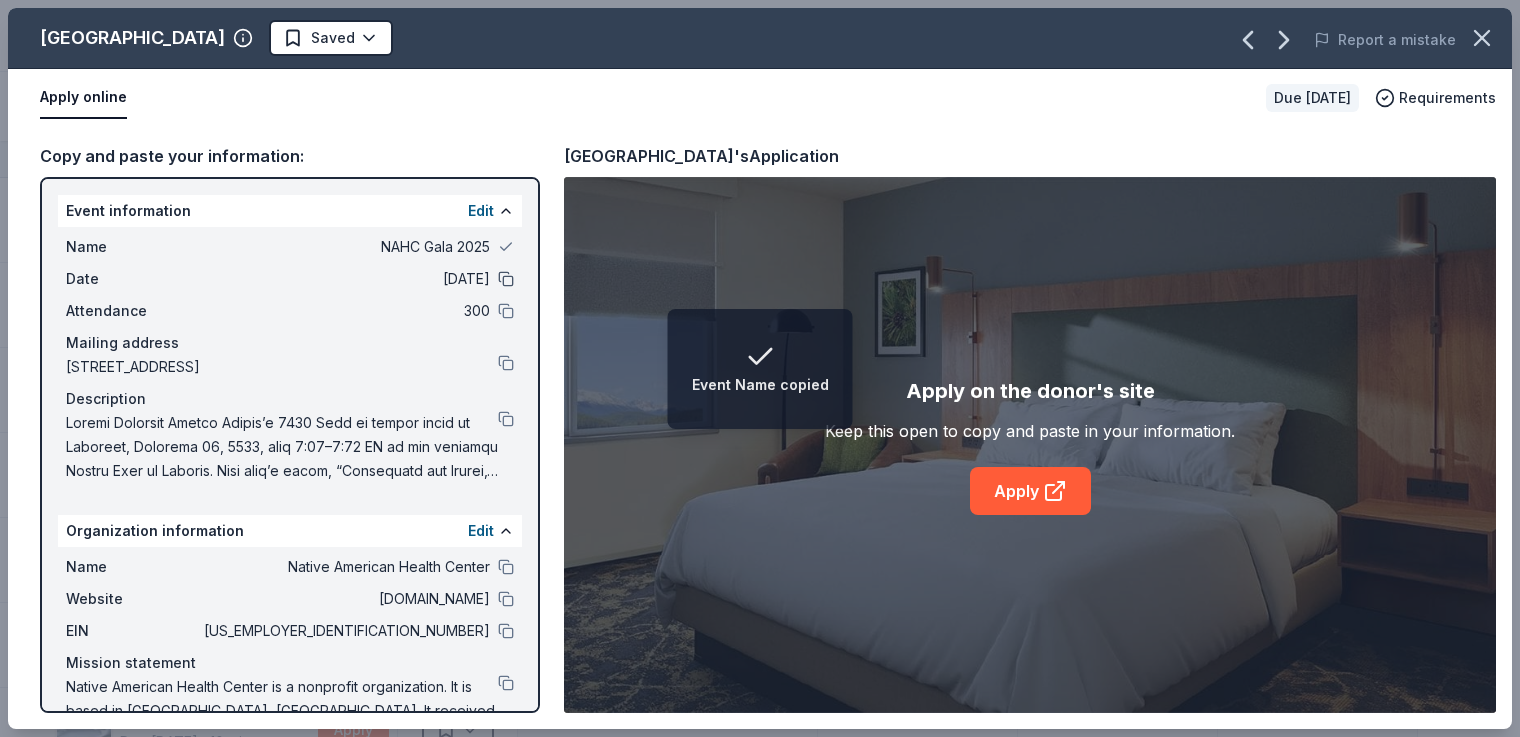 click at bounding box center [506, 279] 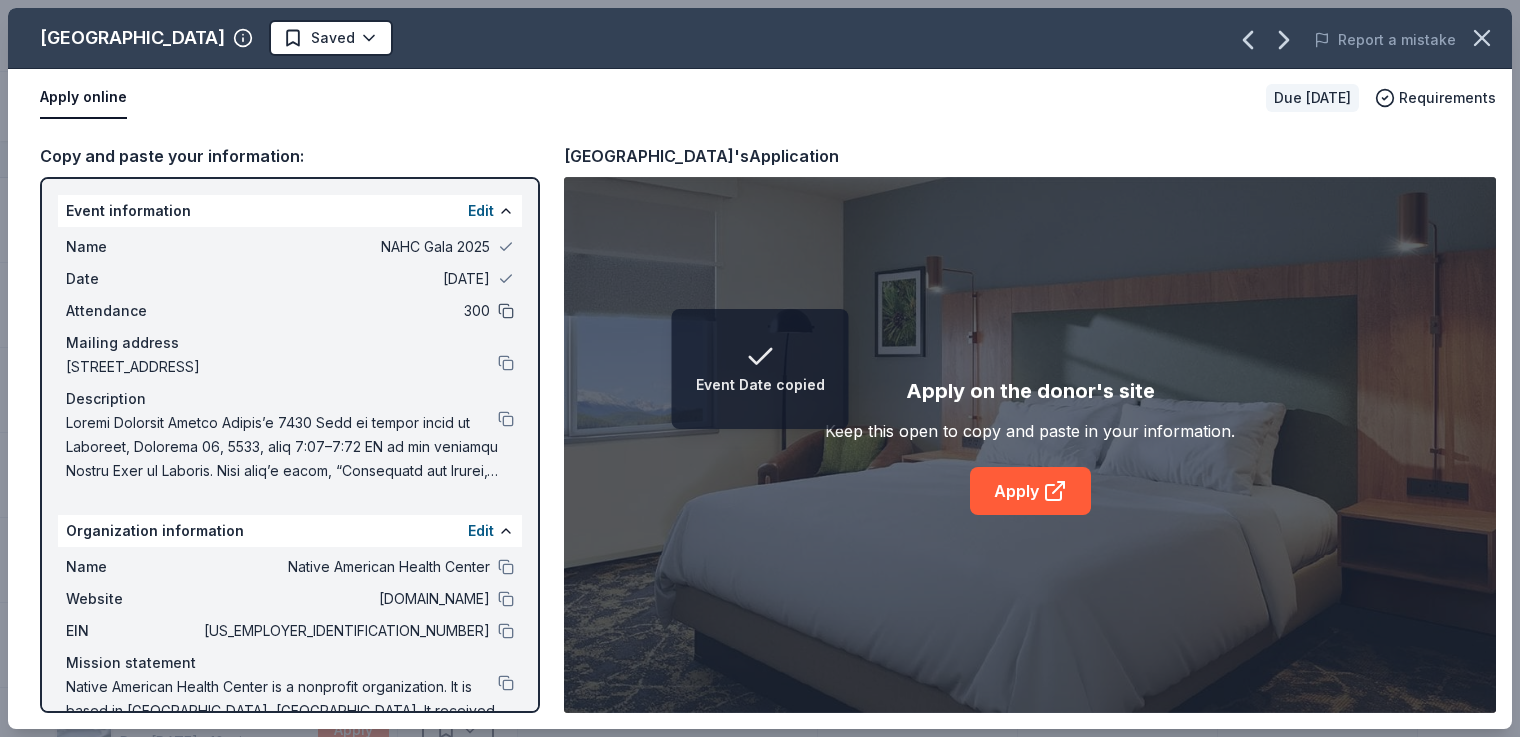 drag, startPoint x: 492, startPoint y: 301, endPoint x: 491, endPoint y: 314, distance: 13.038404 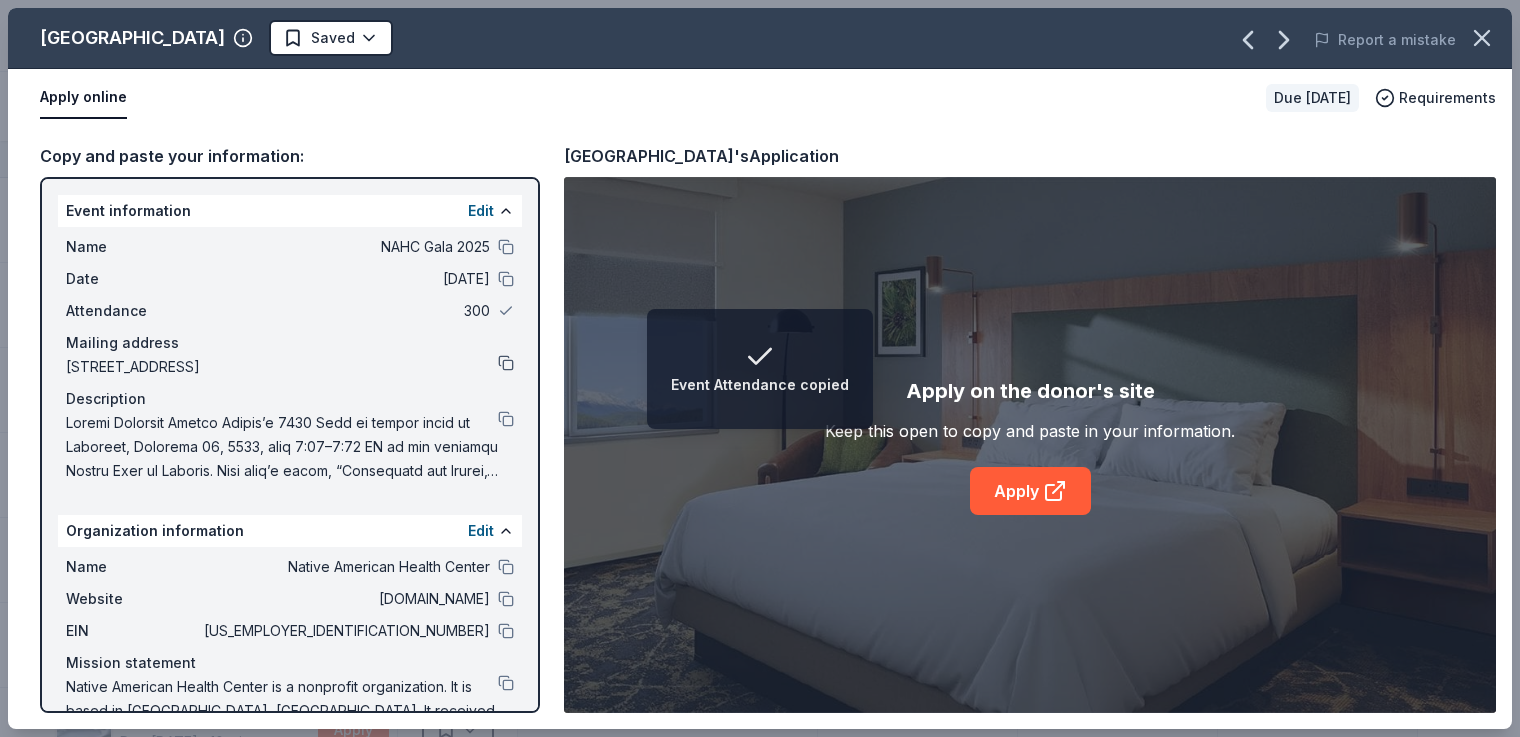 click at bounding box center (506, 363) 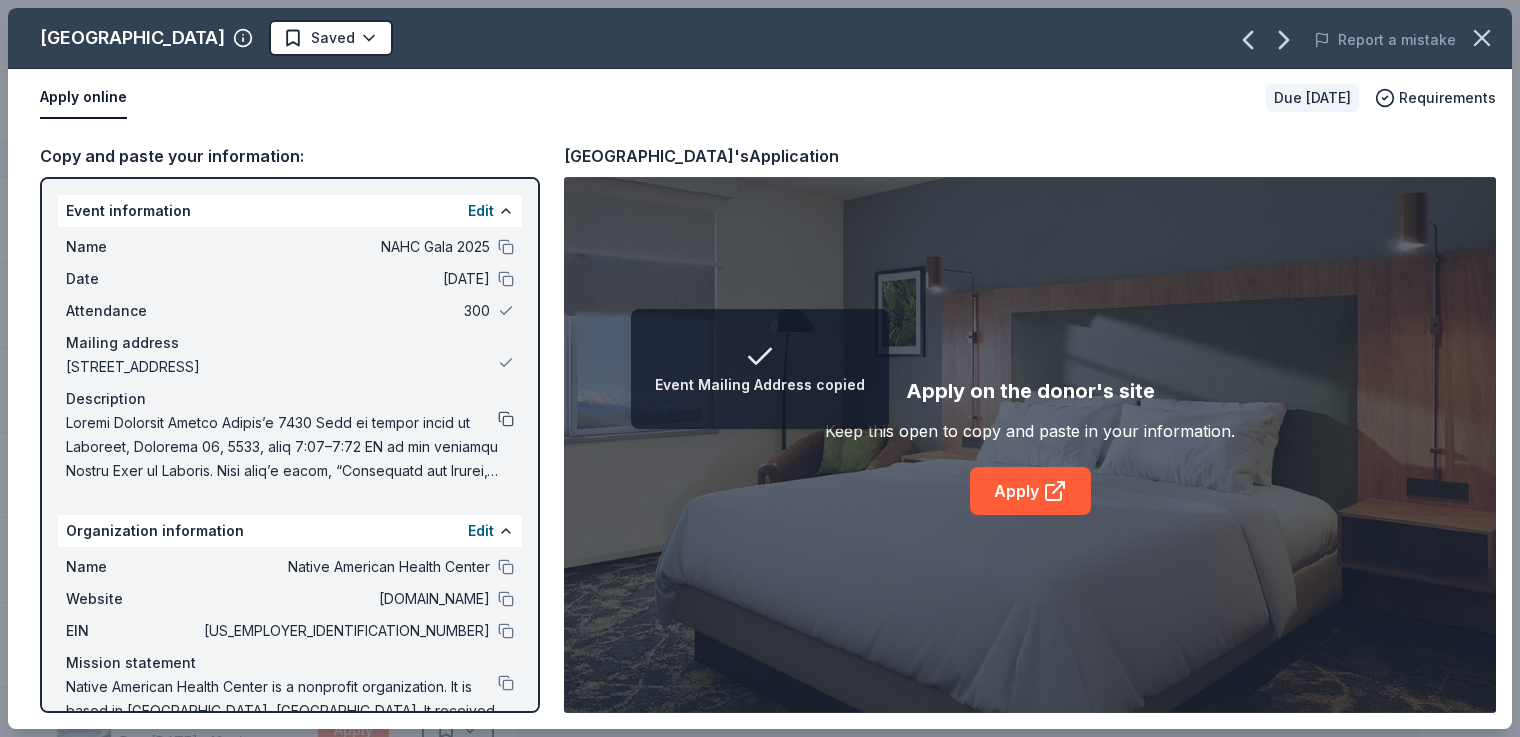 click at bounding box center [506, 419] 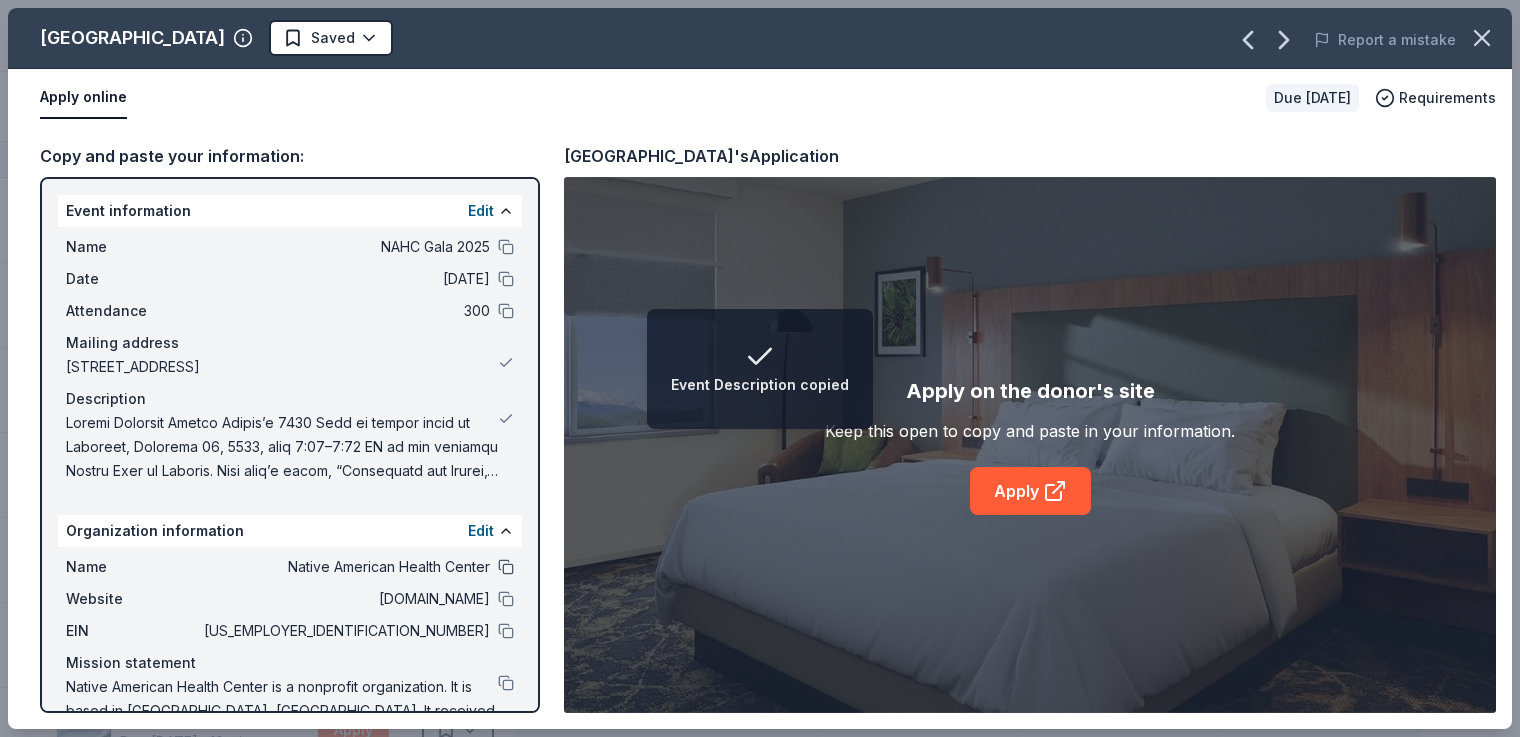 click at bounding box center (506, 567) 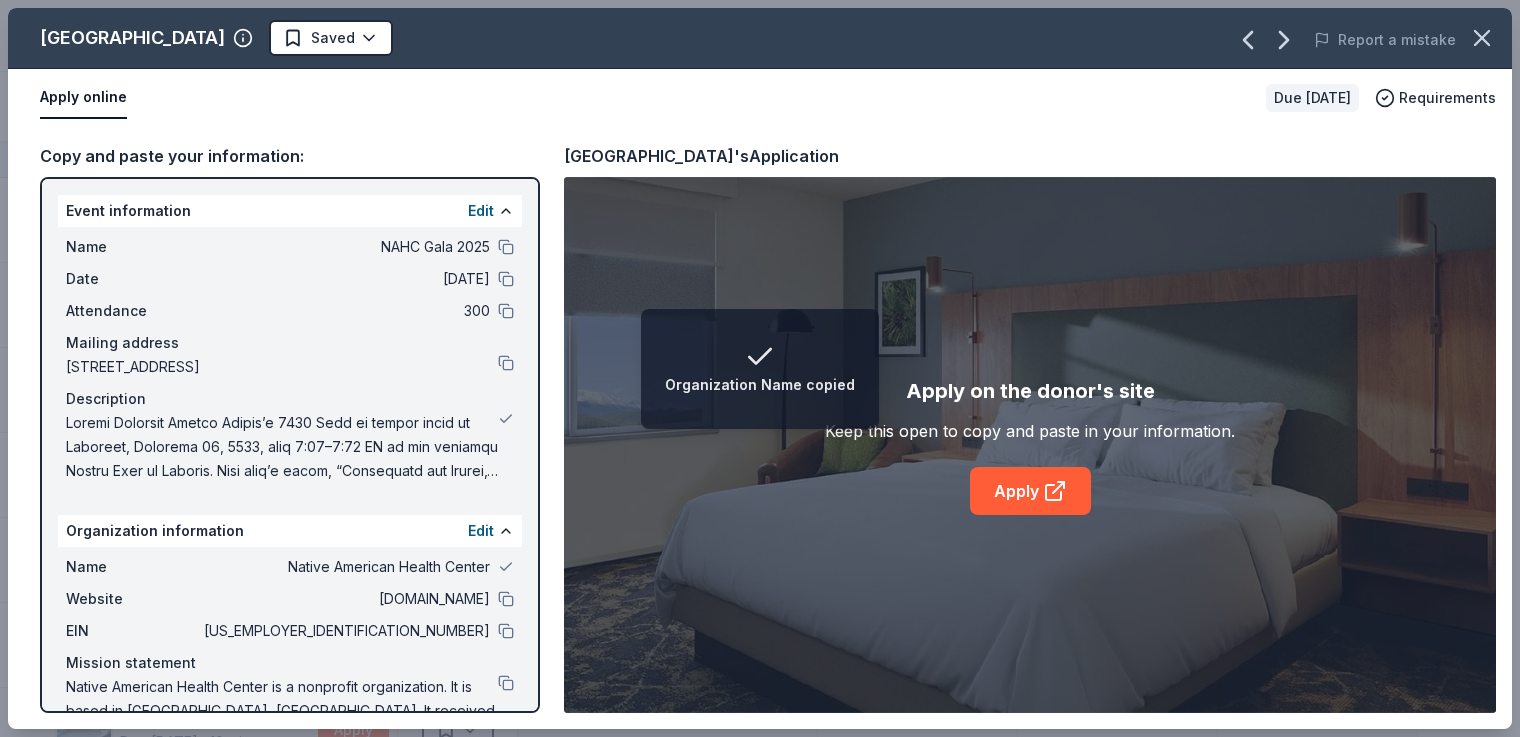 click on "Website [DOMAIN_NAME]" at bounding box center [290, 599] 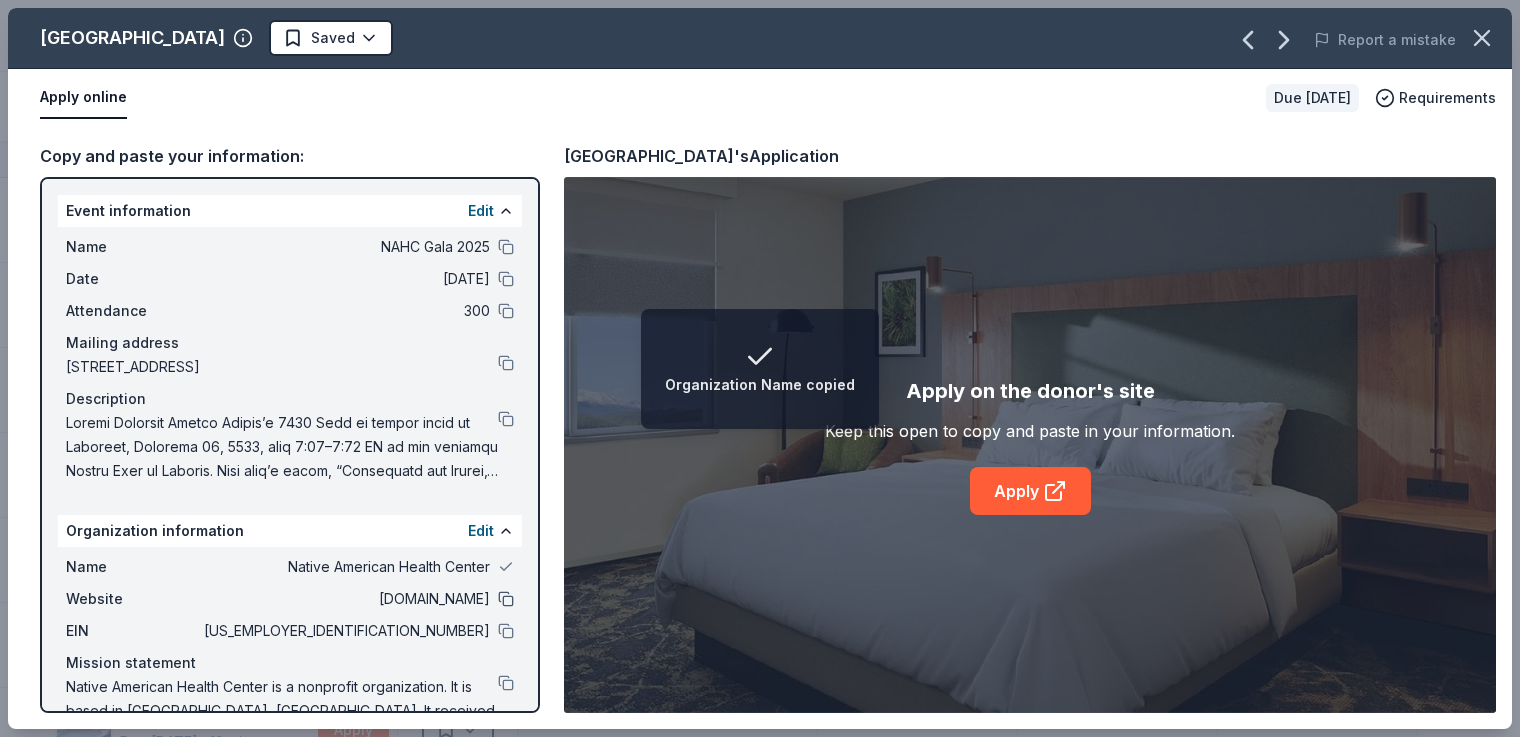 click at bounding box center [506, 599] 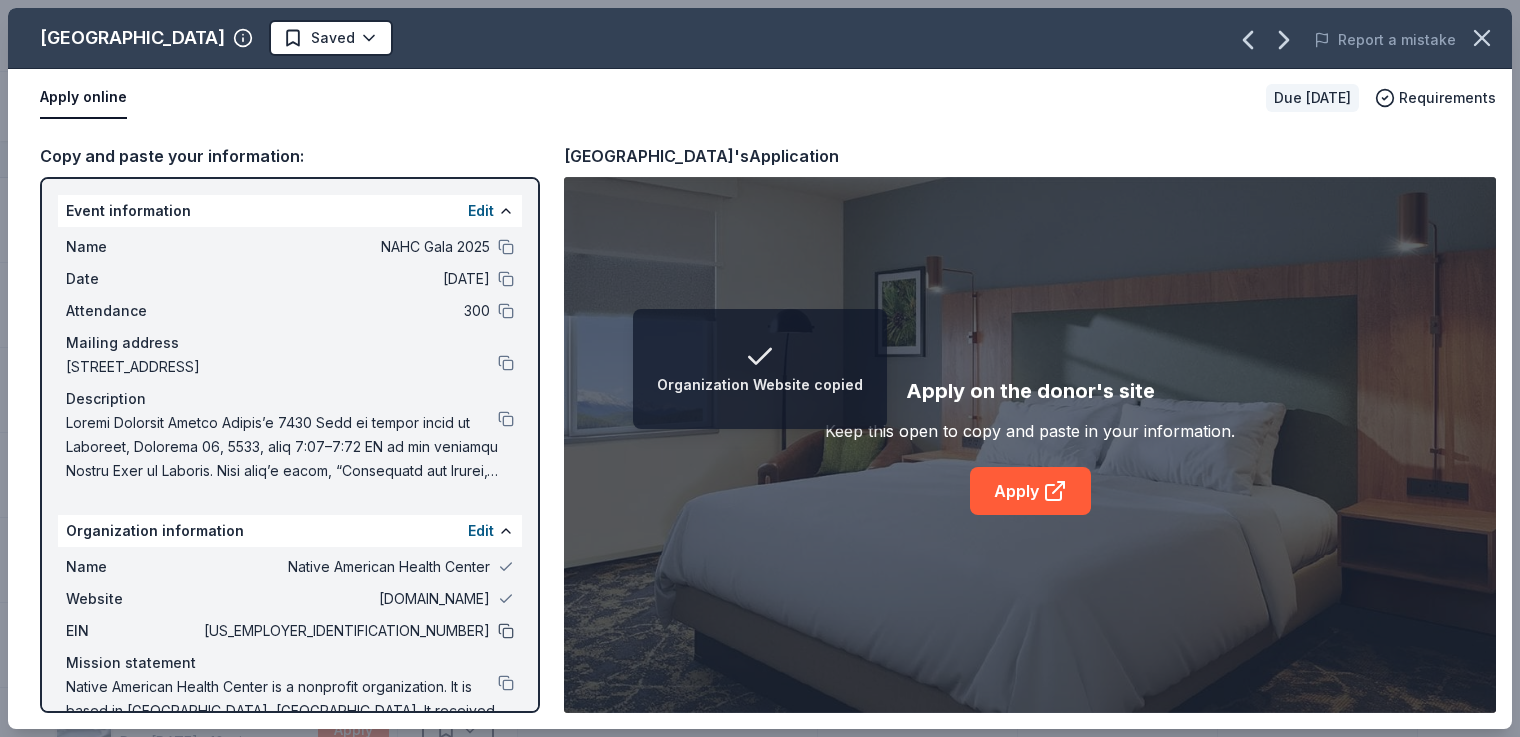 drag, startPoint x: 487, startPoint y: 618, endPoint x: 491, endPoint y: 632, distance: 14.56022 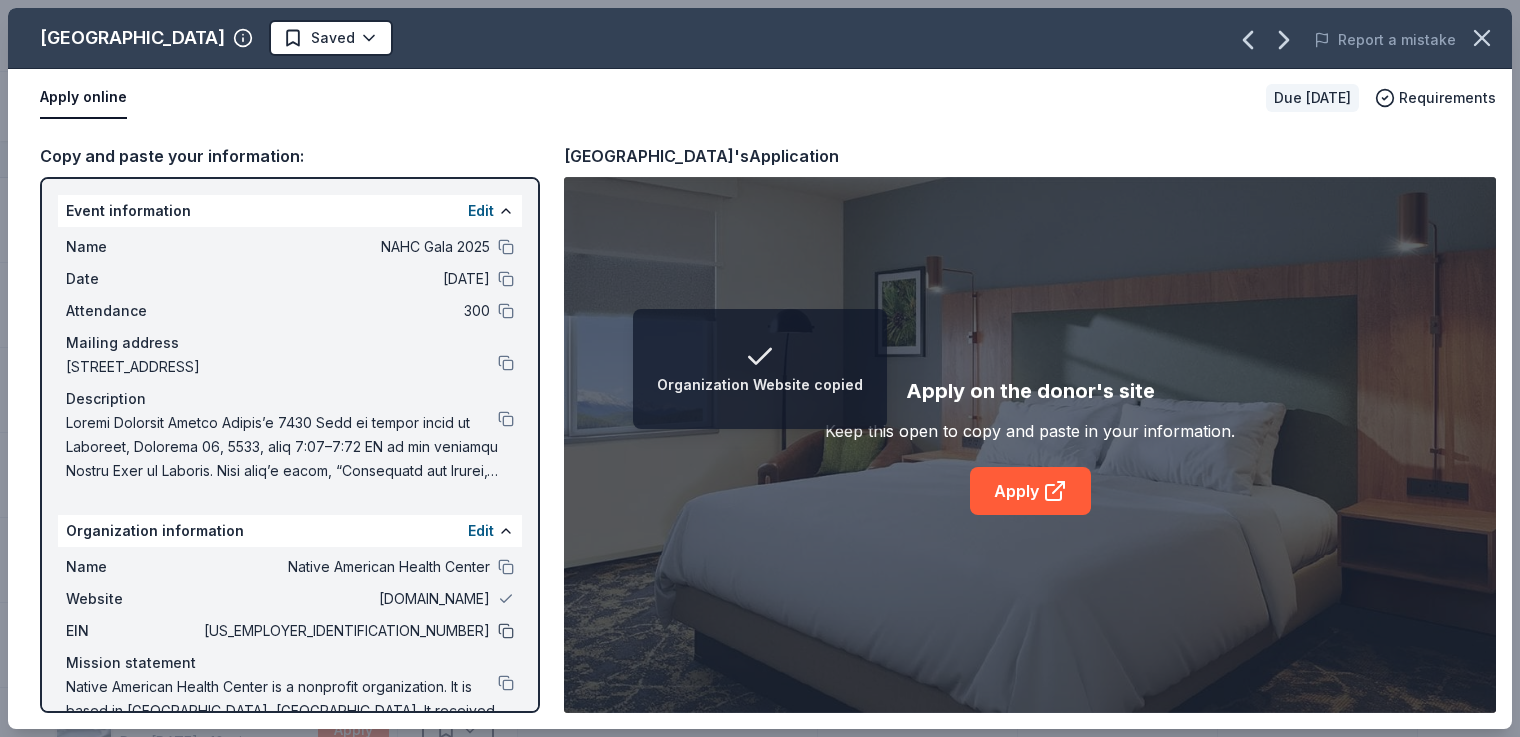 click at bounding box center (506, 631) 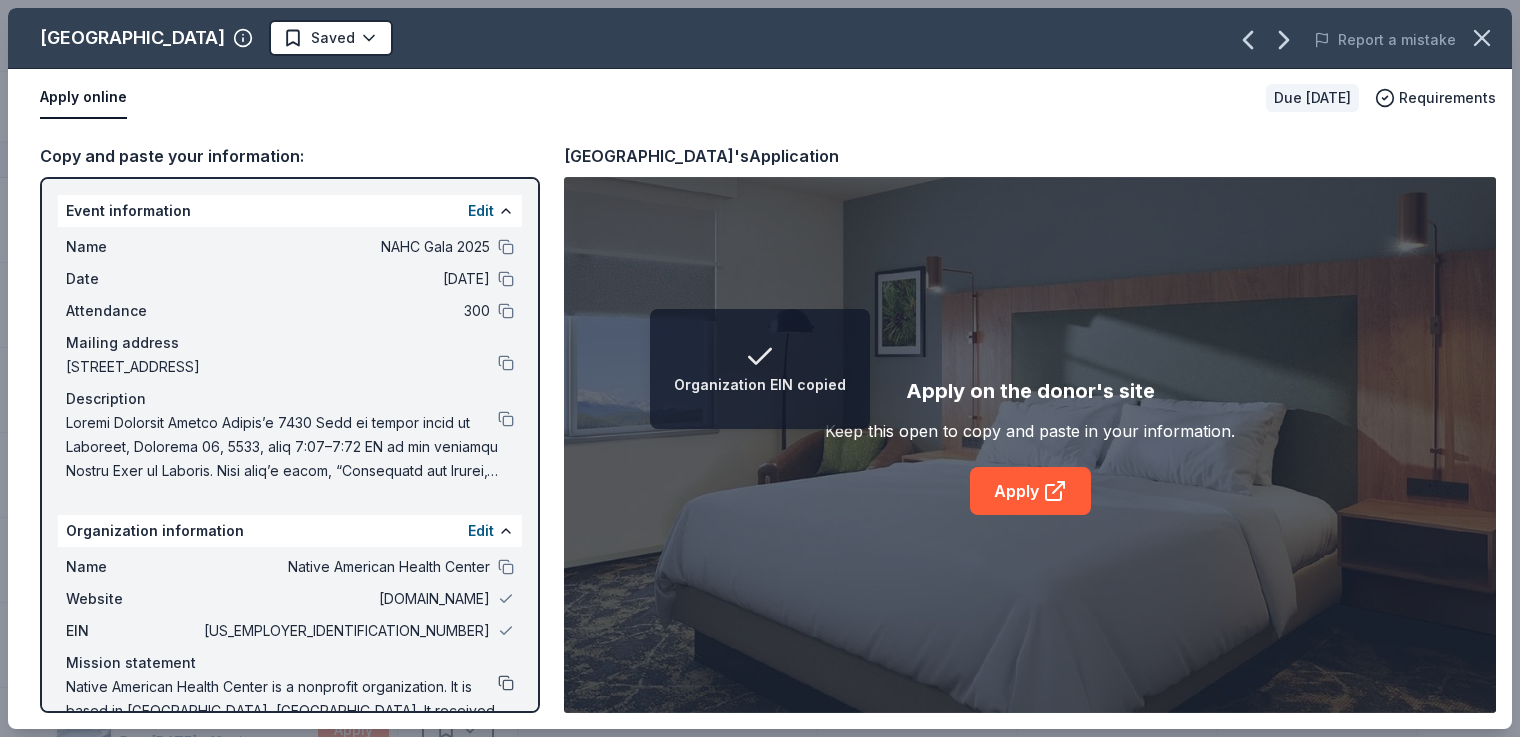 click at bounding box center [506, 683] 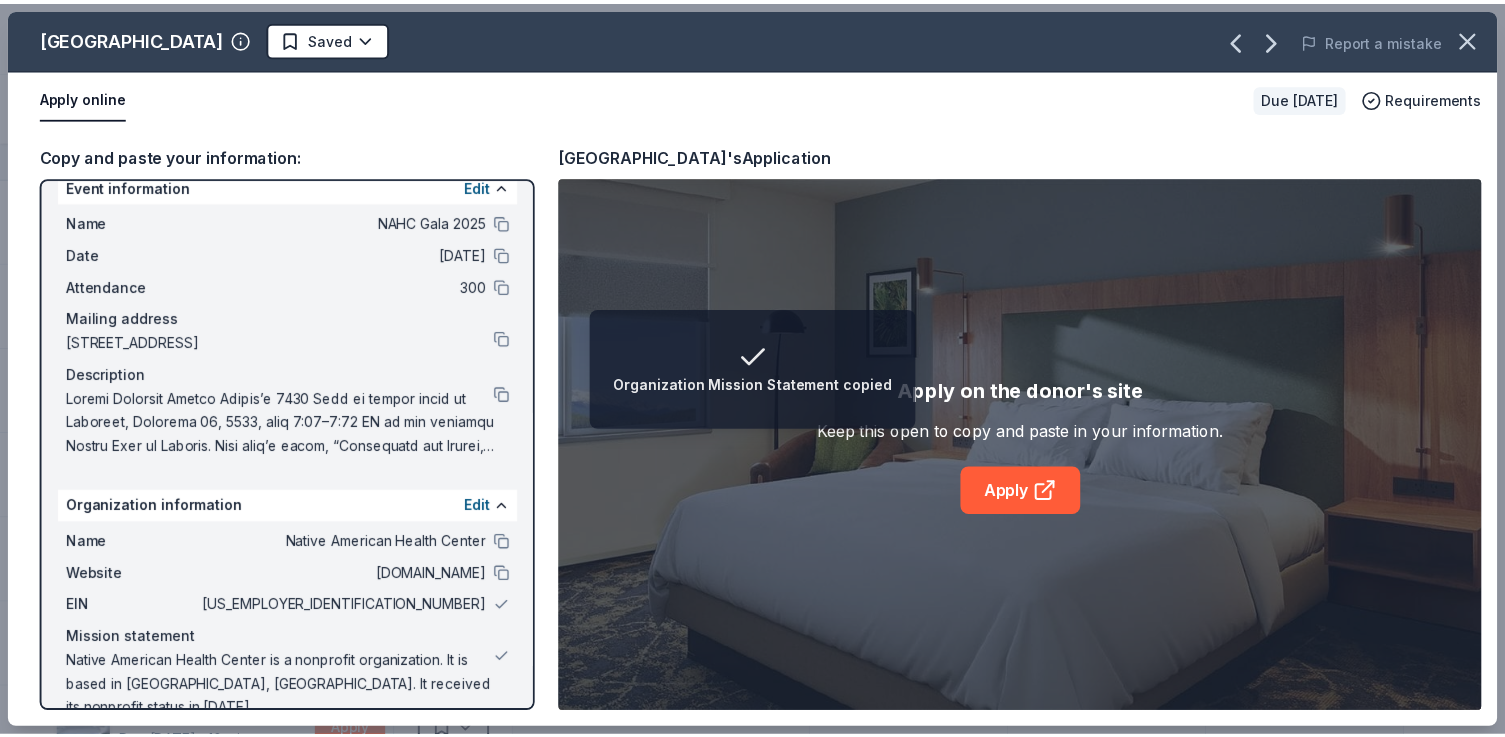 scroll, scrollTop: 36, scrollLeft: 0, axis: vertical 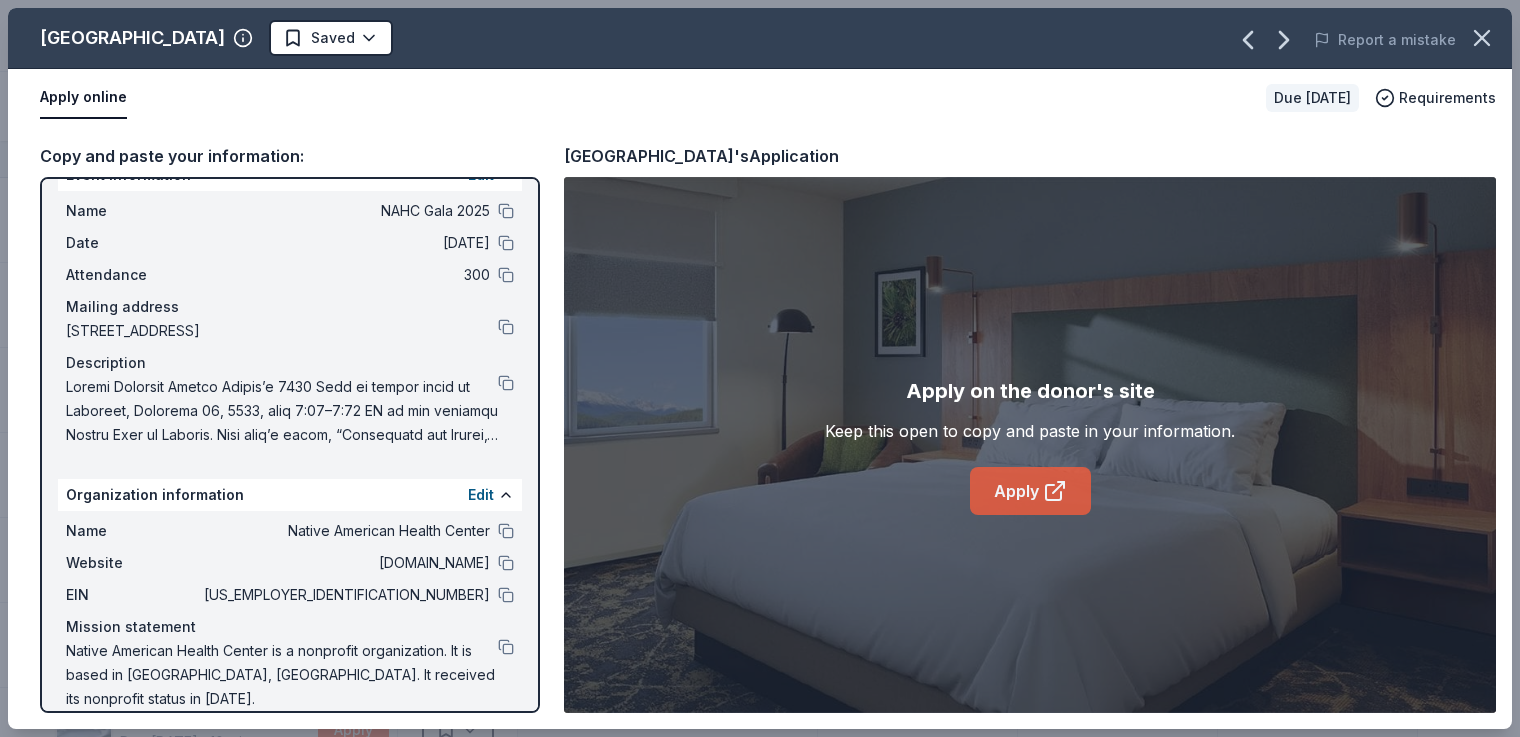 click on "Apply" at bounding box center (1030, 491) 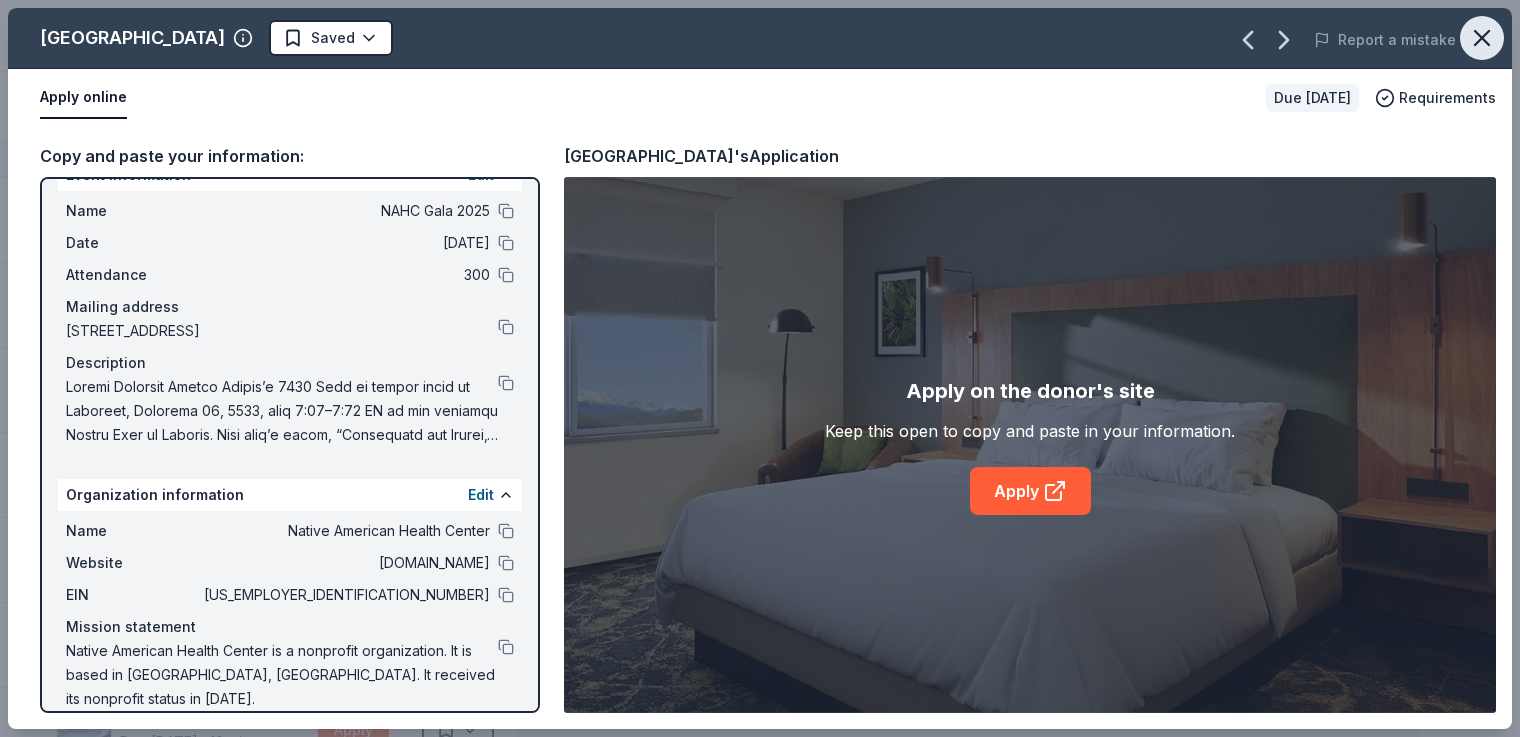 click 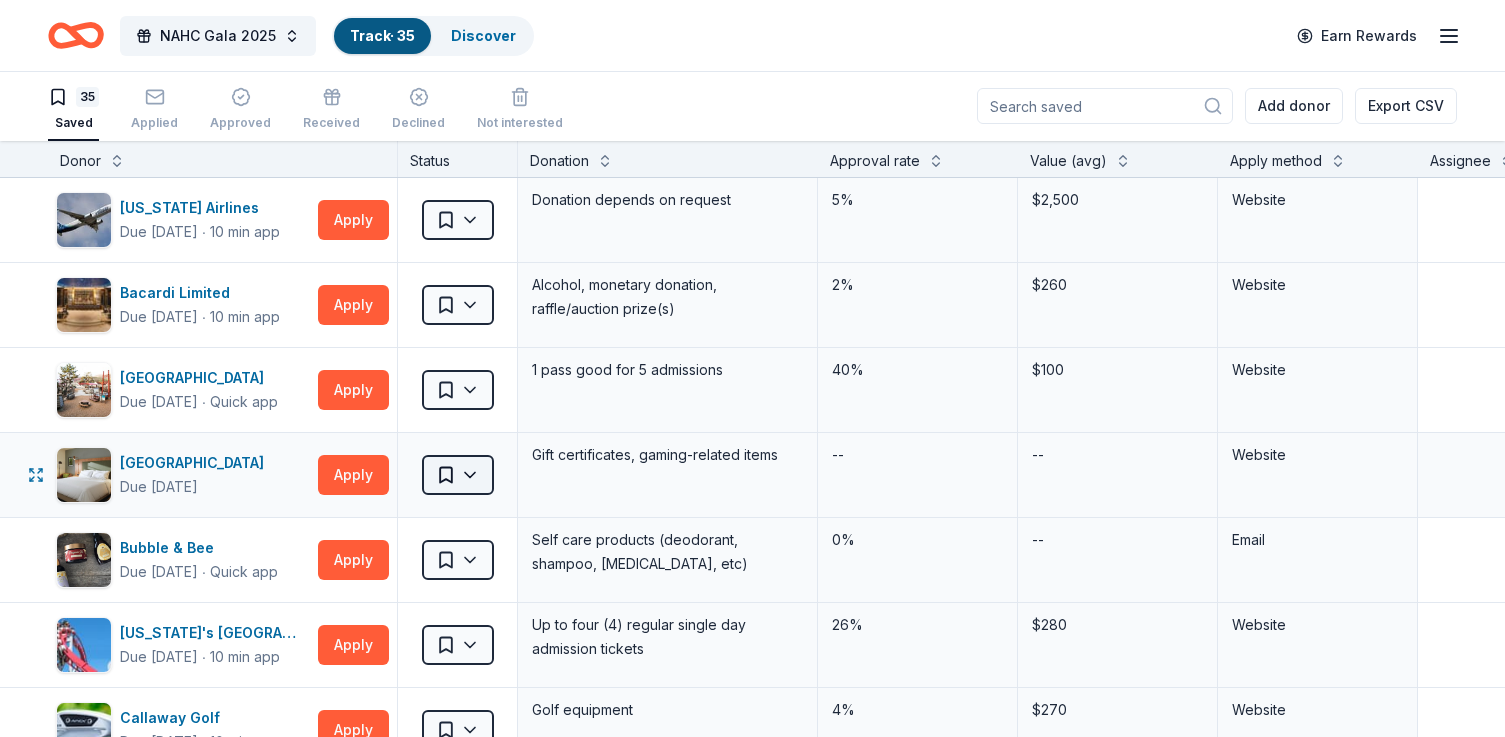 click on "NAHC Gala 2025 Track  · 35 Discover Earn Rewards 35 Saved Applied Approved Received Declined Not interested Add donor Export CSV Donor Status Donation Approval rate Value (avg) Apply method Assignee Notes [US_STATE] Airlines Due [DATE] ∙ 10 min app Apply Saved Donation depends on request 5% $2,500 Website Bacardi Limited Due [DATE] ∙ 10 min app Apply Saved Alcohol, monetary donation, raffle/auction prize(s) 2% $260 Website Bay Area Discovery Museum Due [DATE] ∙ Quick app Apply Saved 1 pass good for 5 admissions  40% $100 Website [GEOGRAPHIC_DATA] Due [DATE] Apply Saved Gift certificates, gaming-related items -- -- Website Bubble & Bee Due [DATE] ∙ Quick app Apply Saved Self care products (deodorant, shampoo, [MEDICAL_DATA], etc) 0% -- Email [US_STATE]'s [GEOGRAPHIC_DATA] Due [DATE] ∙ 10 min app Apply Saved Up to four (4) regular single day admission tickets  26% $280 Website Callaway Golf Due [DATE] ∙ 10 min app Apply Saved Golf equipment 4% $270 Website Due [DATE] ∙ -- 8" at bounding box center [752, 367] 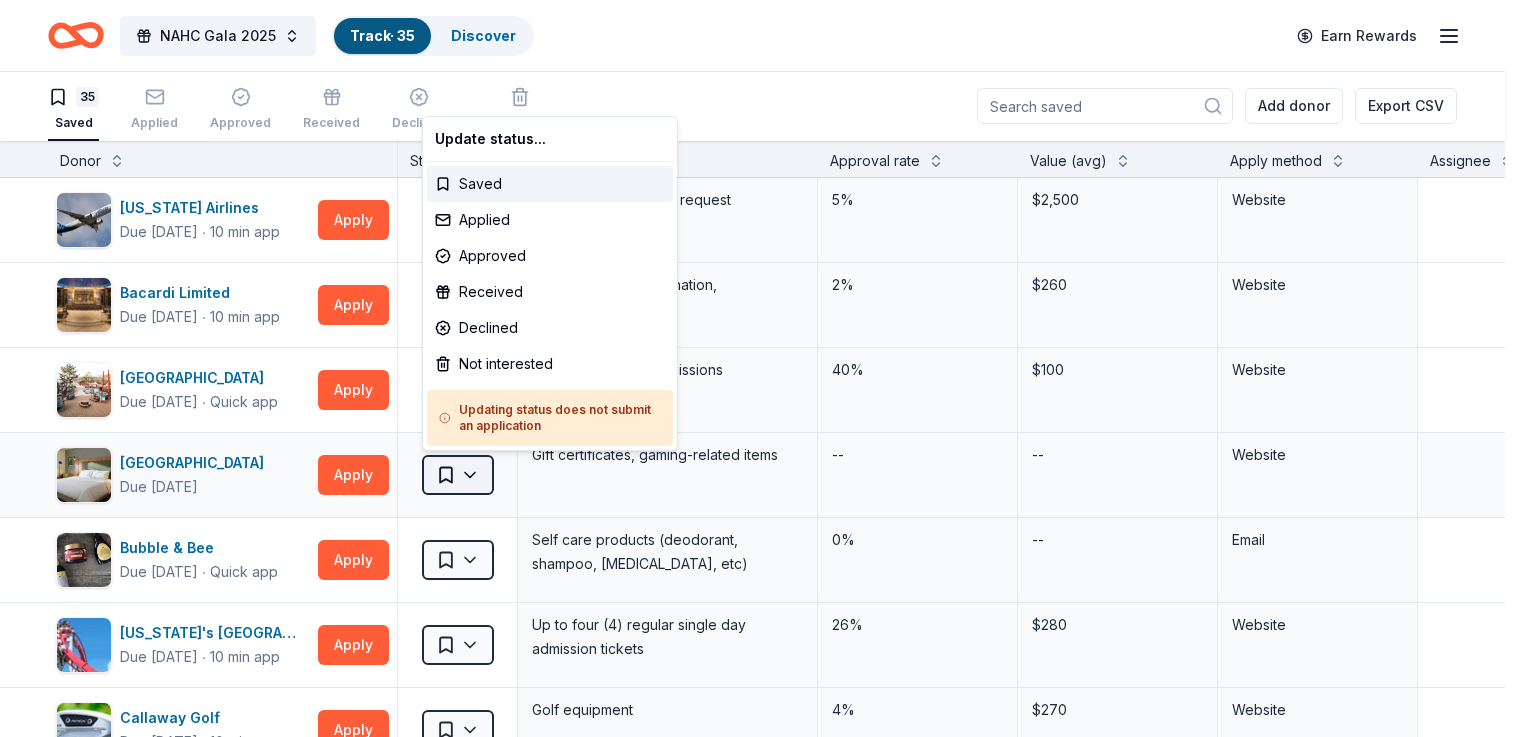 click on "NAHC Gala 2025 Track  · 35 Discover Earn Rewards 35 Saved Applied Approved Received Declined Not interested Add donor Export CSV Donor Status Donation Approval rate Value (avg) Apply method Assignee Notes [US_STATE] Airlines Due [DATE] ∙ 10 min app Apply Saved Donation depends on request 5% $2,500 Website Bacardi Limited Due [DATE] ∙ 10 min app Apply Saved Alcohol, monetary donation, raffle/auction prize(s) 2% $260 Website Bay Area Discovery Museum Due [DATE] ∙ Quick app Apply Saved 1 pass good for 5 admissions  40% $100 Website [GEOGRAPHIC_DATA] Due [DATE] Apply Saved Gift certificates, gaming-related items -- -- Website Bubble & Bee Due [DATE] ∙ Quick app Apply Saved Self care products (deodorant, shampoo, [MEDICAL_DATA], etc) 0% -- Email [US_STATE]'s [GEOGRAPHIC_DATA] Due [DATE] ∙ 10 min app Apply Saved Up to four (4) regular single day admission tickets  26% $280 Website Callaway Golf Due [DATE] ∙ 10 min app Apply Saved Golf equipment 4% $270 Website Due [DATE] ∙ -- 8" at bounding box center (760, 367) 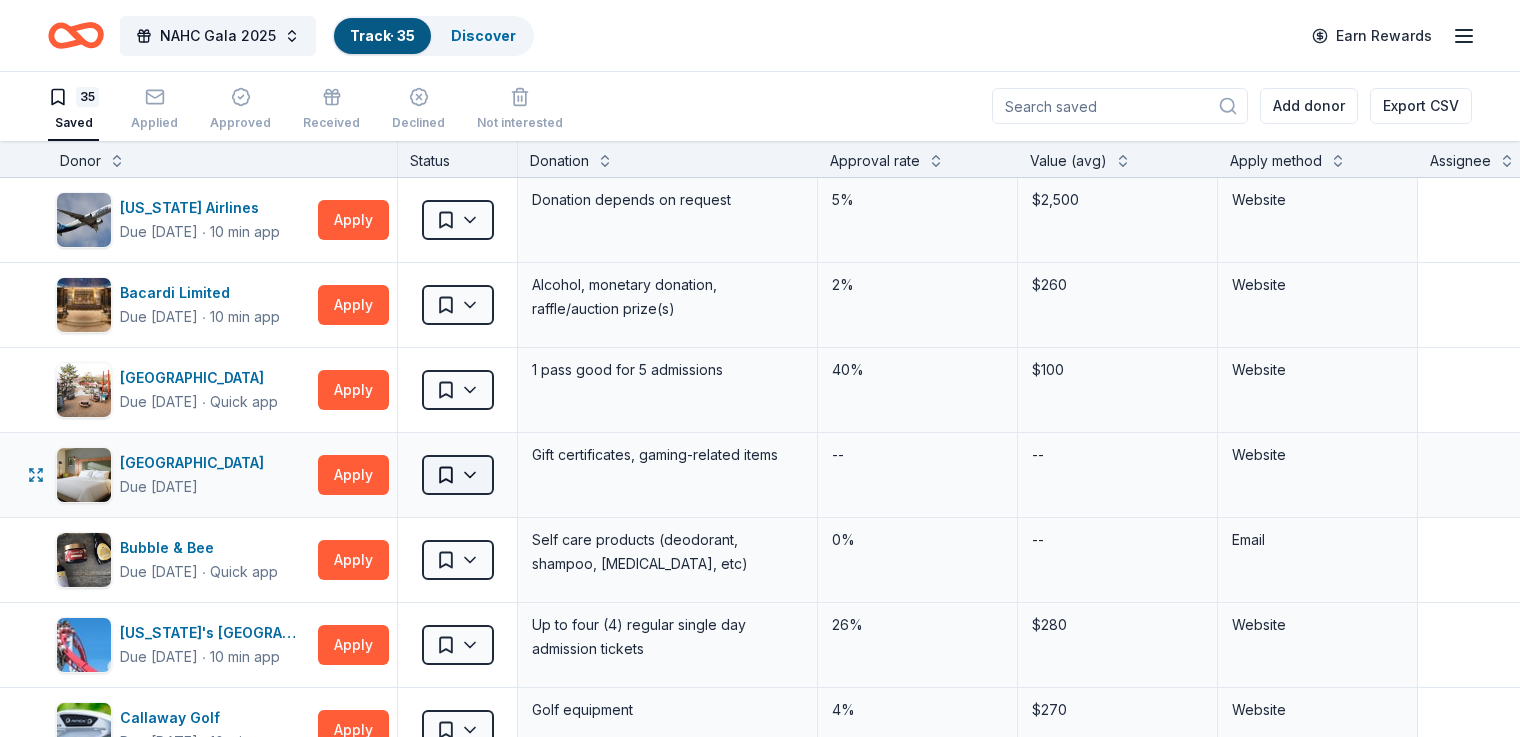 click on "NAHC Gala 2025 Track  · 35 Discover Earn Rewards 35 Saved Applied Approved Received Declined Not interested Add donor Export CSV Donor Status Donation Approval rate Value (avg) Apply method Assignee Notes [US_STATE] Airlines Due [DATE] ∙ 10 min app Apply Saved Donation depends on request 5% $2,500 Website Bacardi Limited Due [DATE] ∙ 10 min app Apply Saved Alcohol, monetary donation, raffle/auction prize(s) 2% $260 Website Bay Area Discovery Museum Due [DATE] ∙ Quick app Apply Saved 1 pass good for 5 admissions  40% $100 Website [GEOGRAPHIC_DATA] Due [DATE] Apply Saved Gift certificates, gaming-related items -- -- Website Bubble & Bee Due [DATE] ∙ Quick app Apply Saved Self care products (deodorant, shampoo, [MEDICAL_DATA], etc) 0% -- Email [US_STATE]'s [GEOGRAPHIC_DATA] Due [DATE] ∙ 10 min app Apply Saved Up to four (4) regular single day admission tickets  26% $280 Website Callaway Golf Due [DATE] ∙ 10 min app Apply Saved Golf equipment 4% $270 Website Due [DATE] ∙ -- 8" at bounding box center (760, 367) 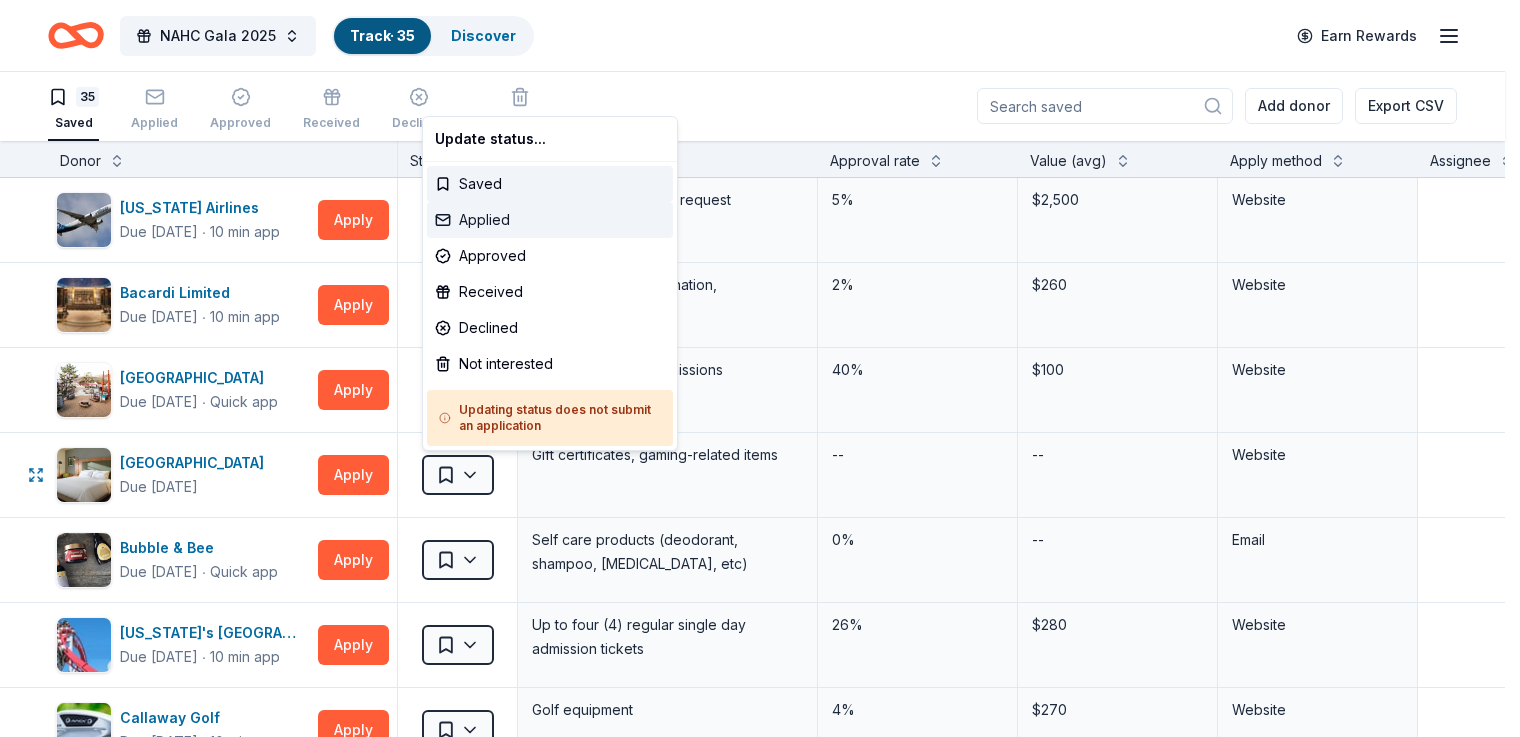 click on "Applied" at bounding box center [550, 220] 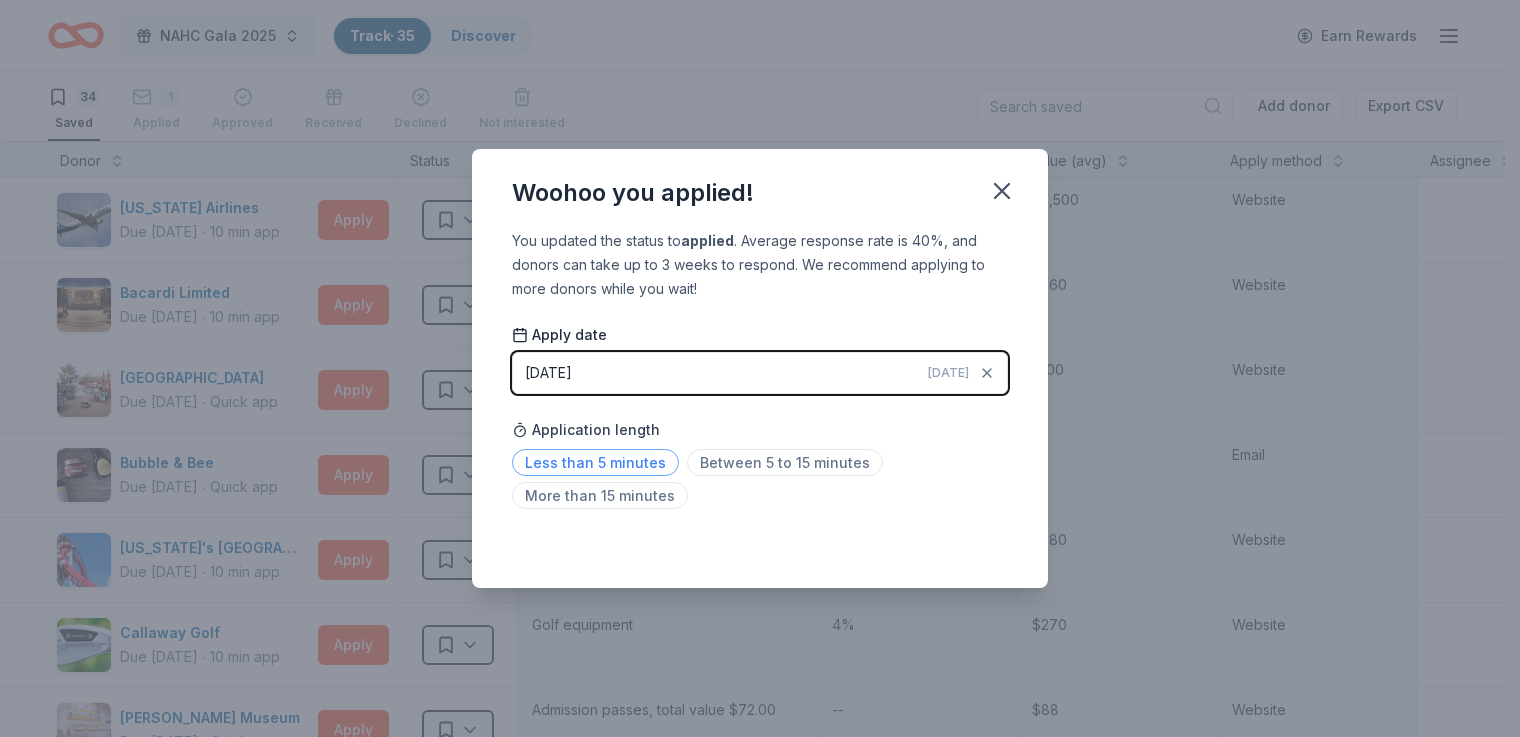 click on "Less than 5 minutes" at bounding box center (595, 462) 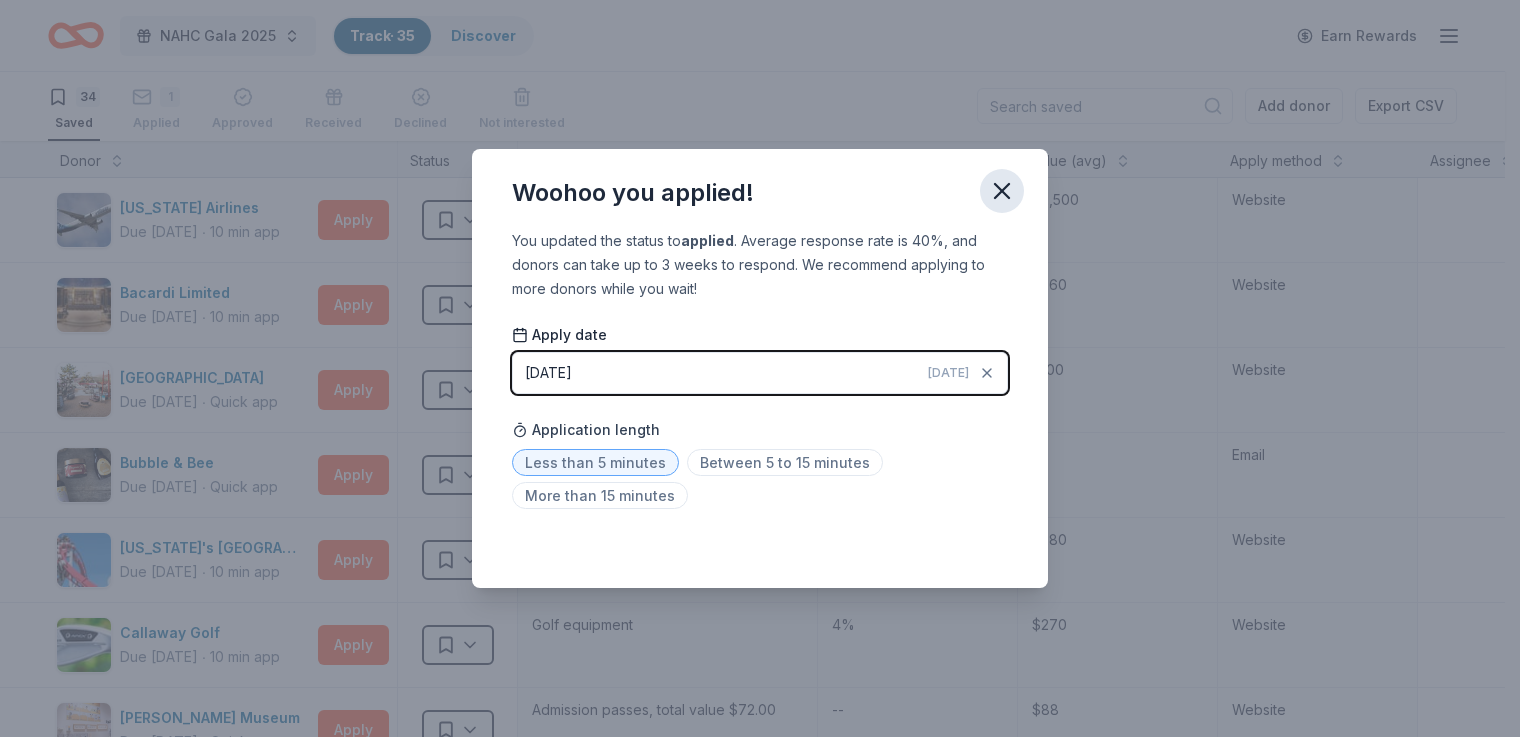 click 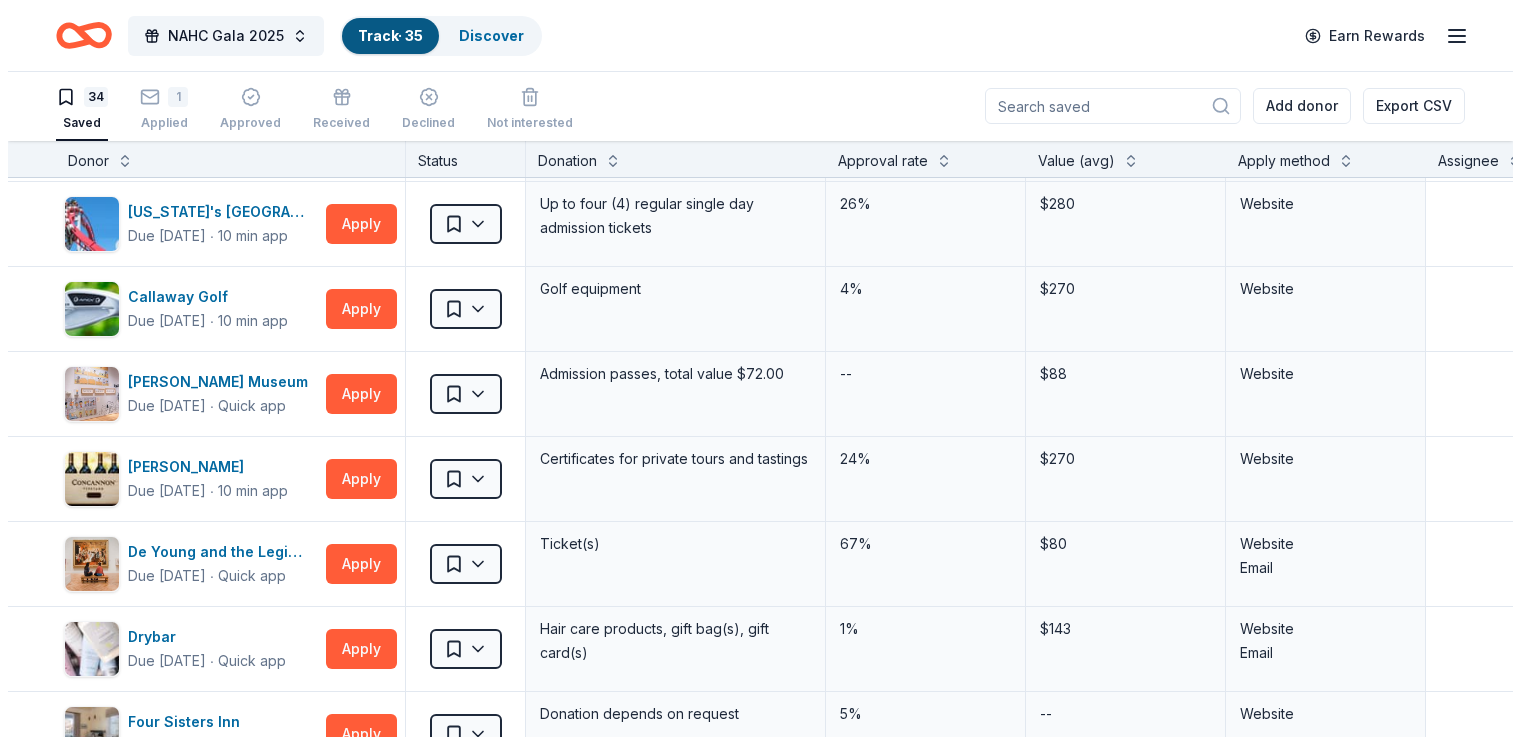 scroll, scrollTop: 342, scrollLeft: 0, axis: vertical 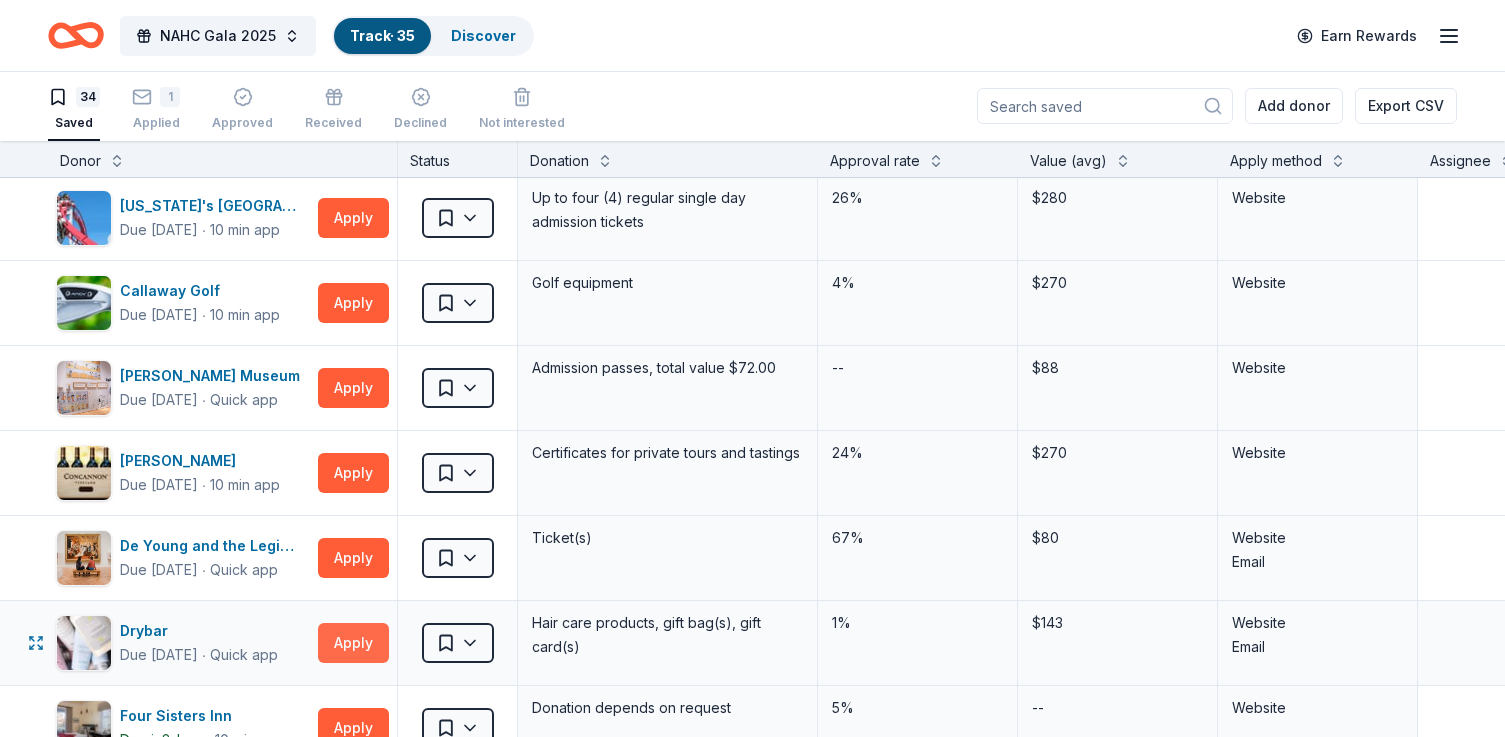 click on "Apply" at bounding box center (353, 643) 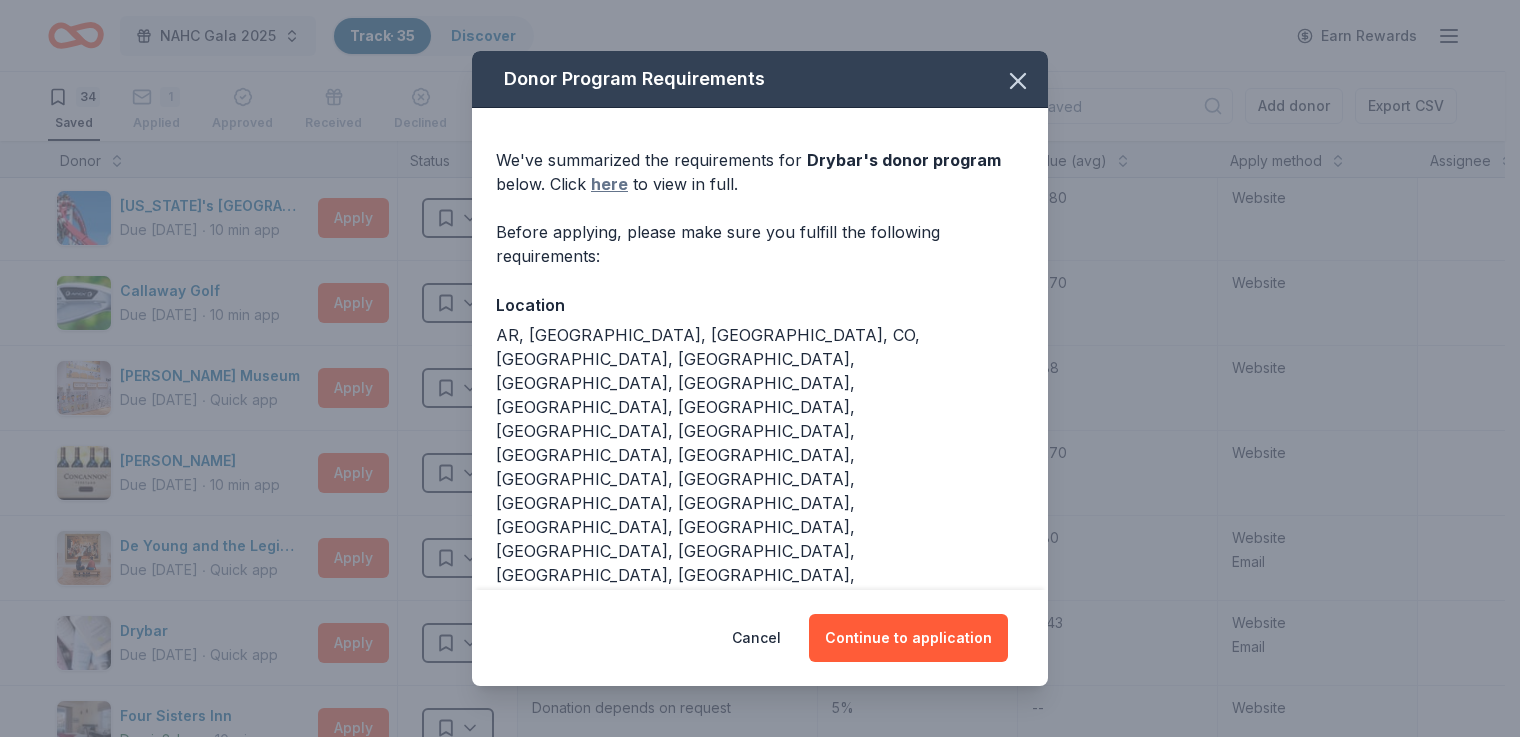 click on "here" at bounding box center [609, 184] 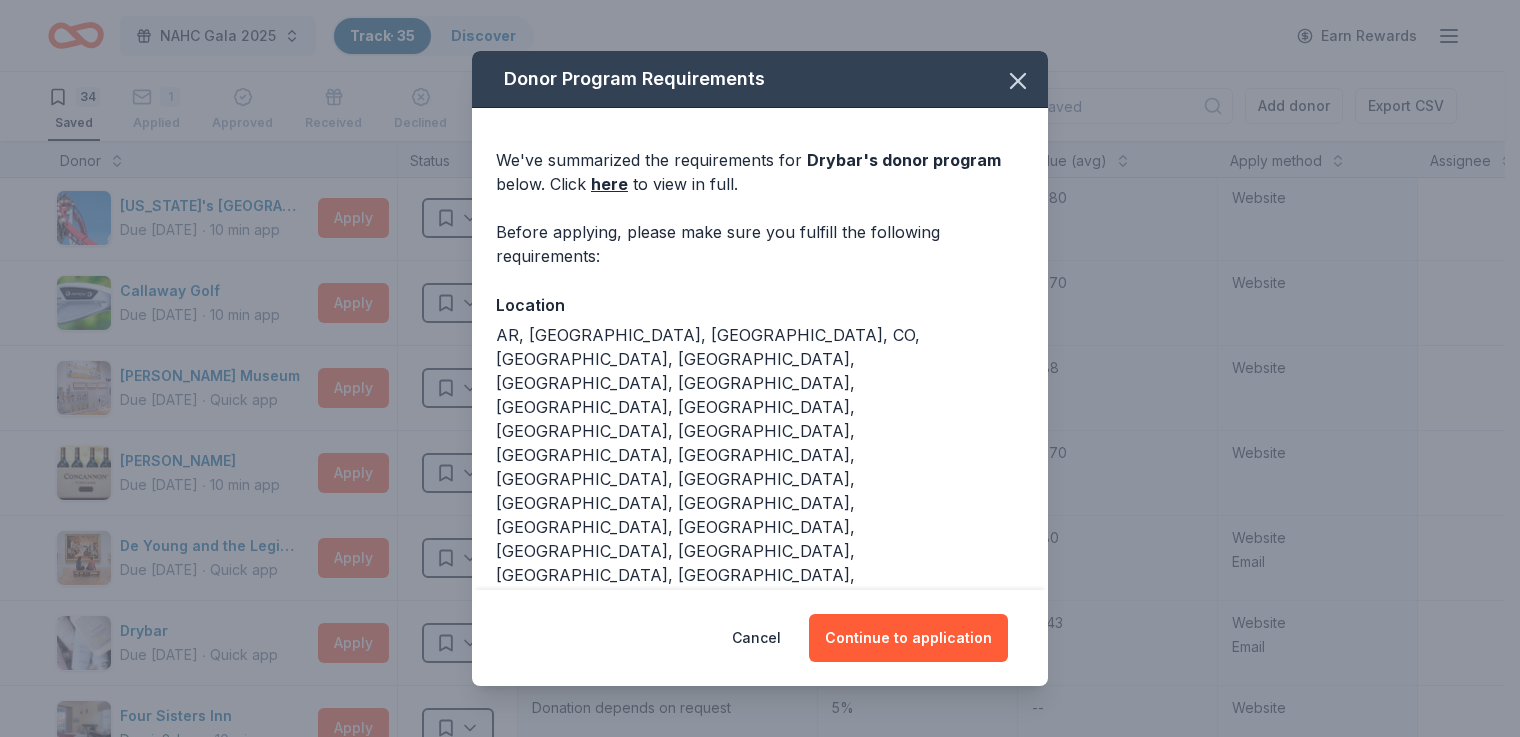scroll, scrollTop: 44, scrollLeft: 0, axis: vertical 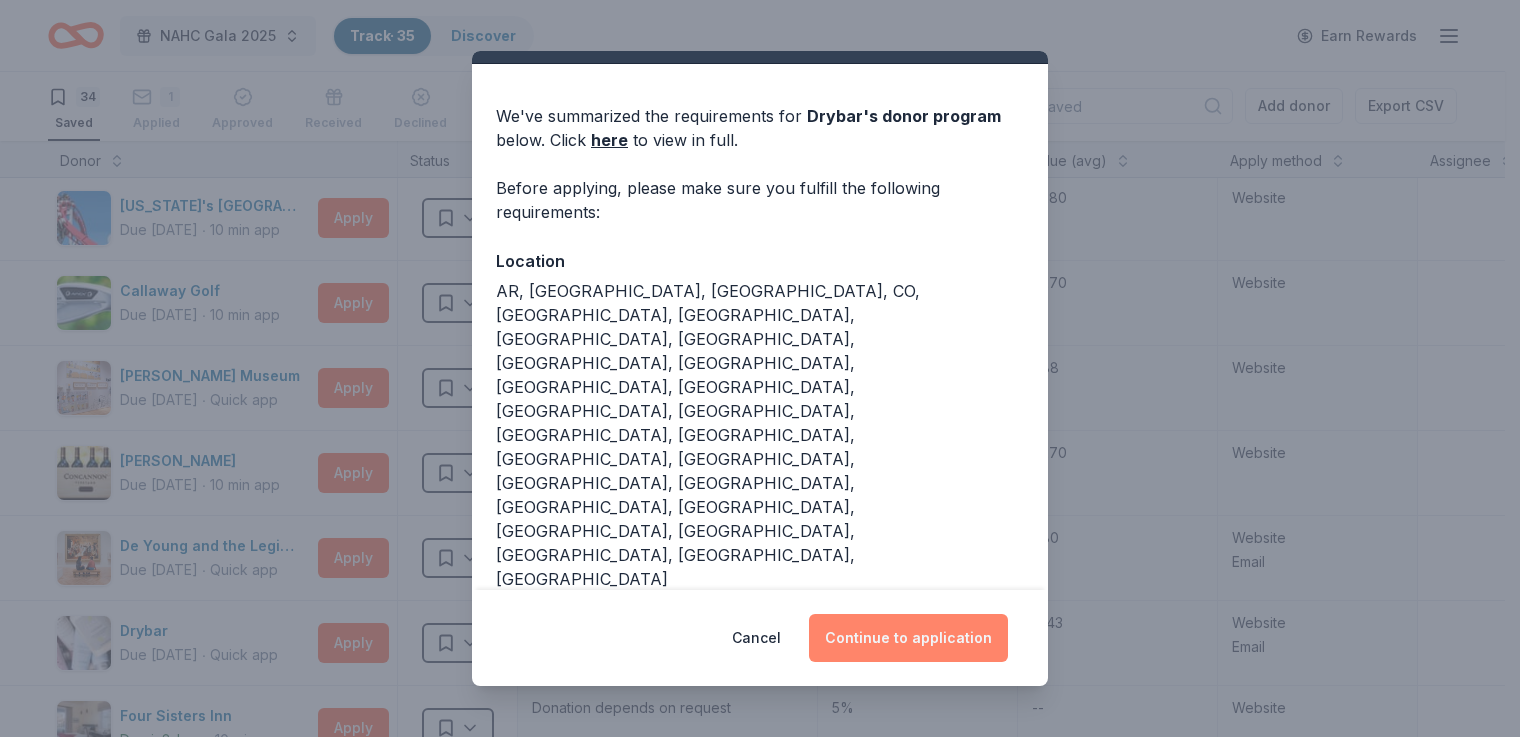 click on "Continue to application" at bounding box center [908, 638] 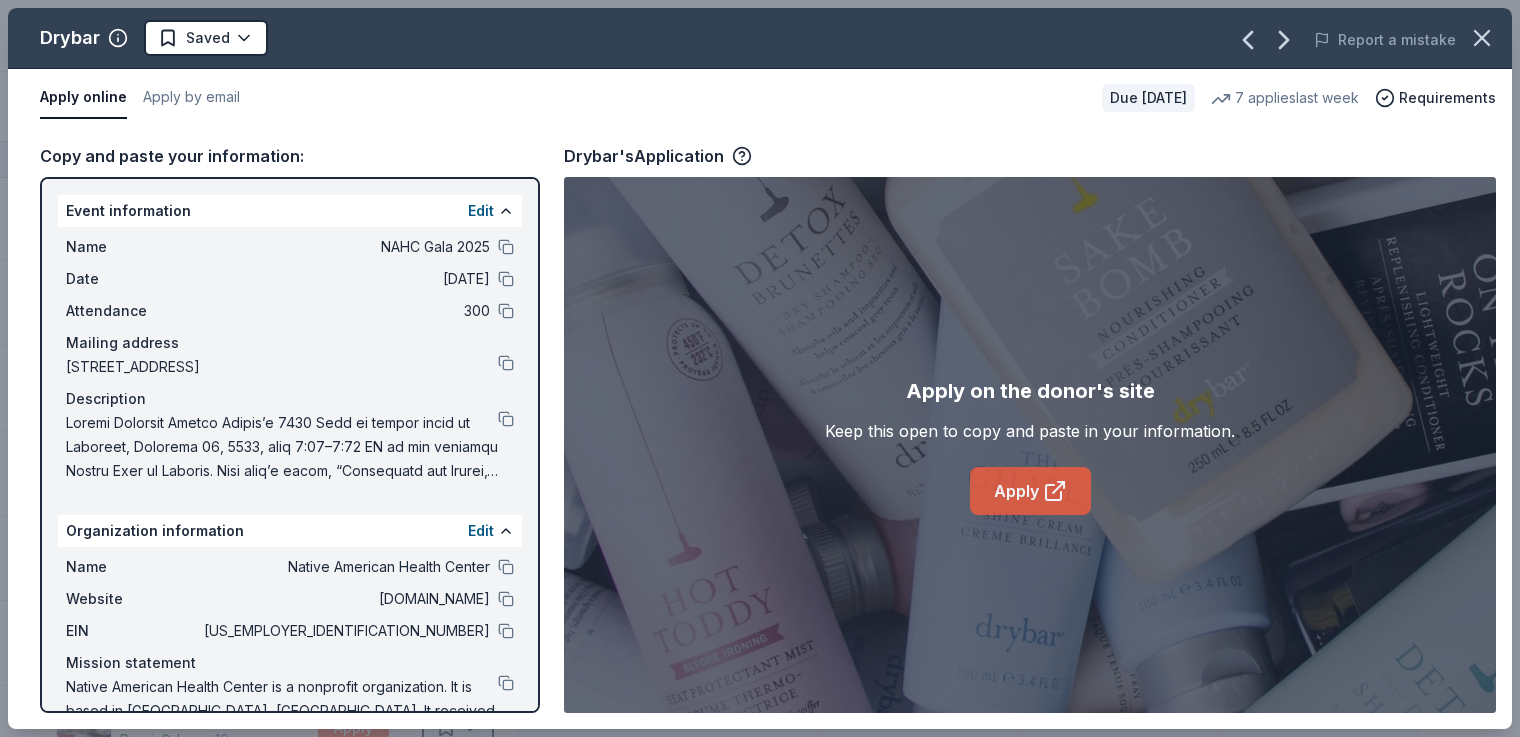 click on "Apply" at bounding box center [1030, 491] 